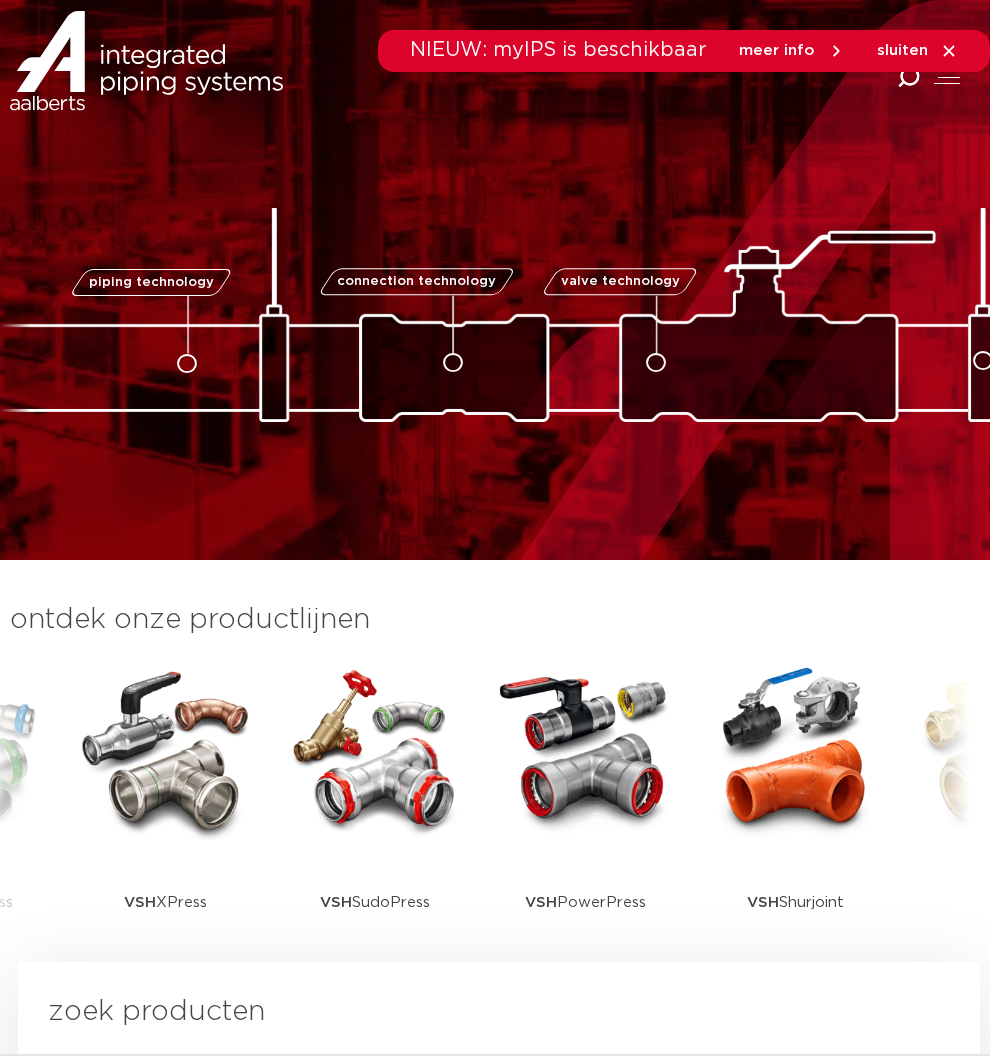 scroll, scrollTop: 0, scrollLeft: 0, axis: both 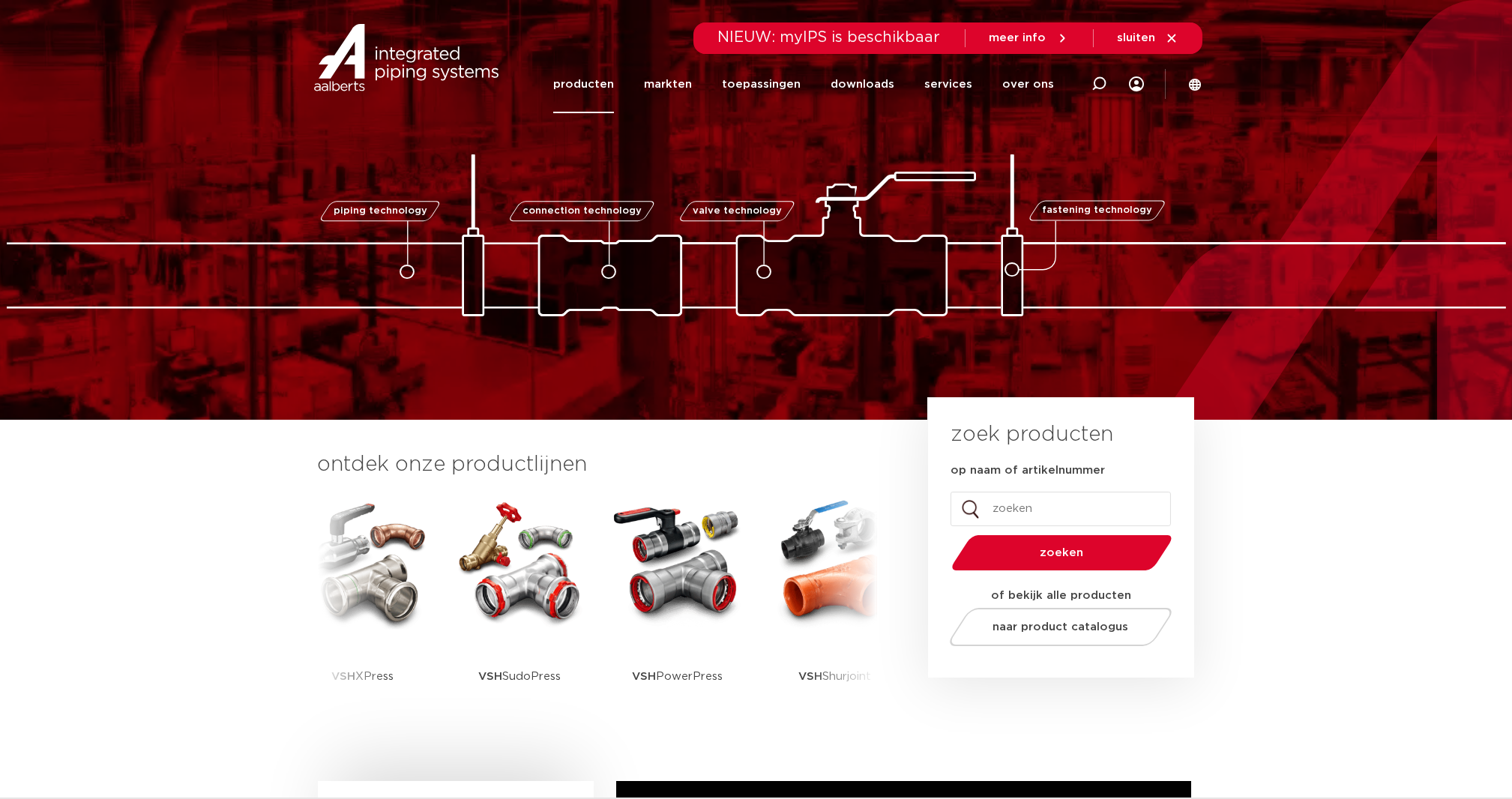 click on "producten" 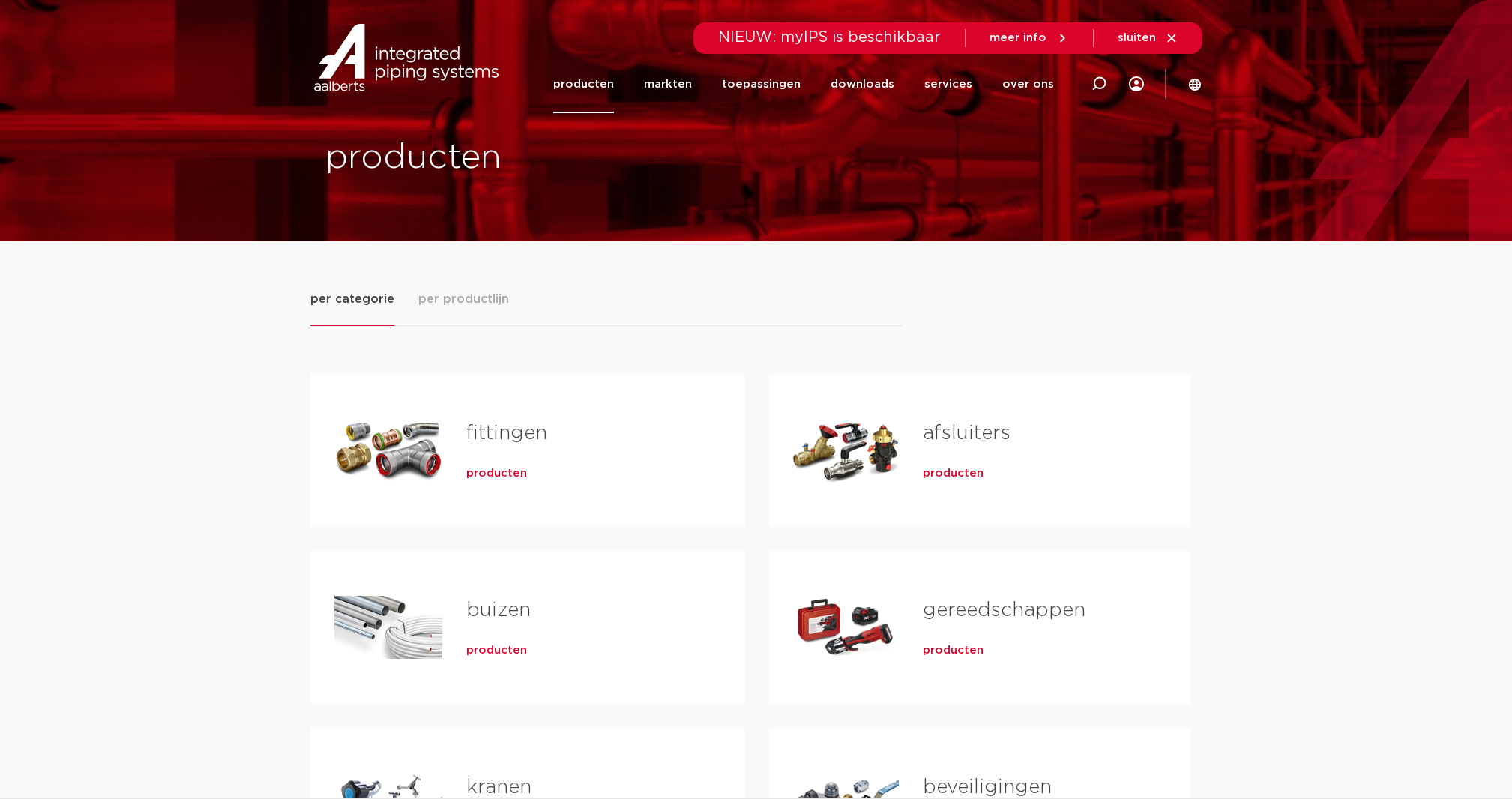 scroll, scrollTop: 0, scrollLeft: 0, axis: both 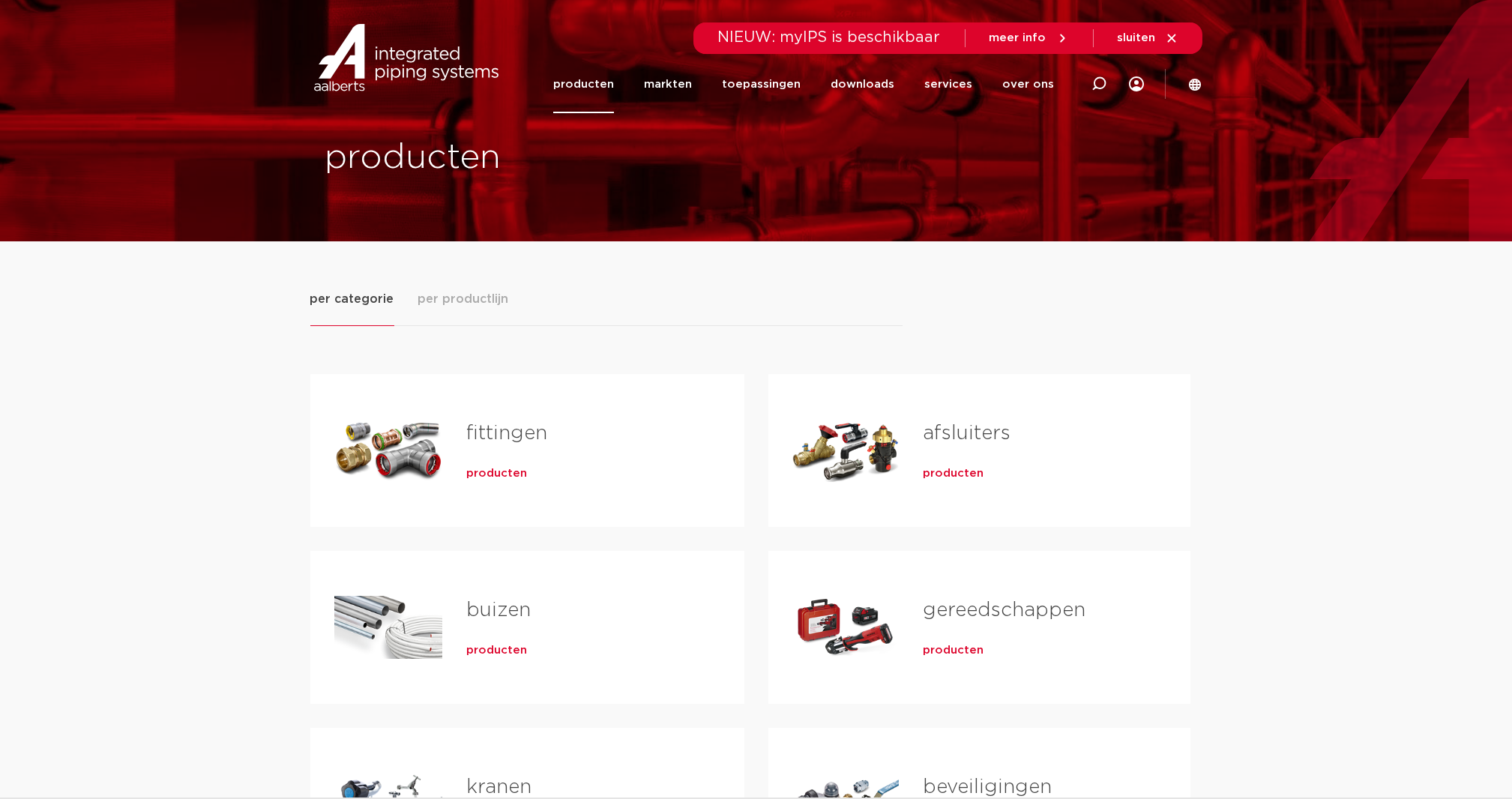 click on "per productlijn" at bounding box center [463, 299] 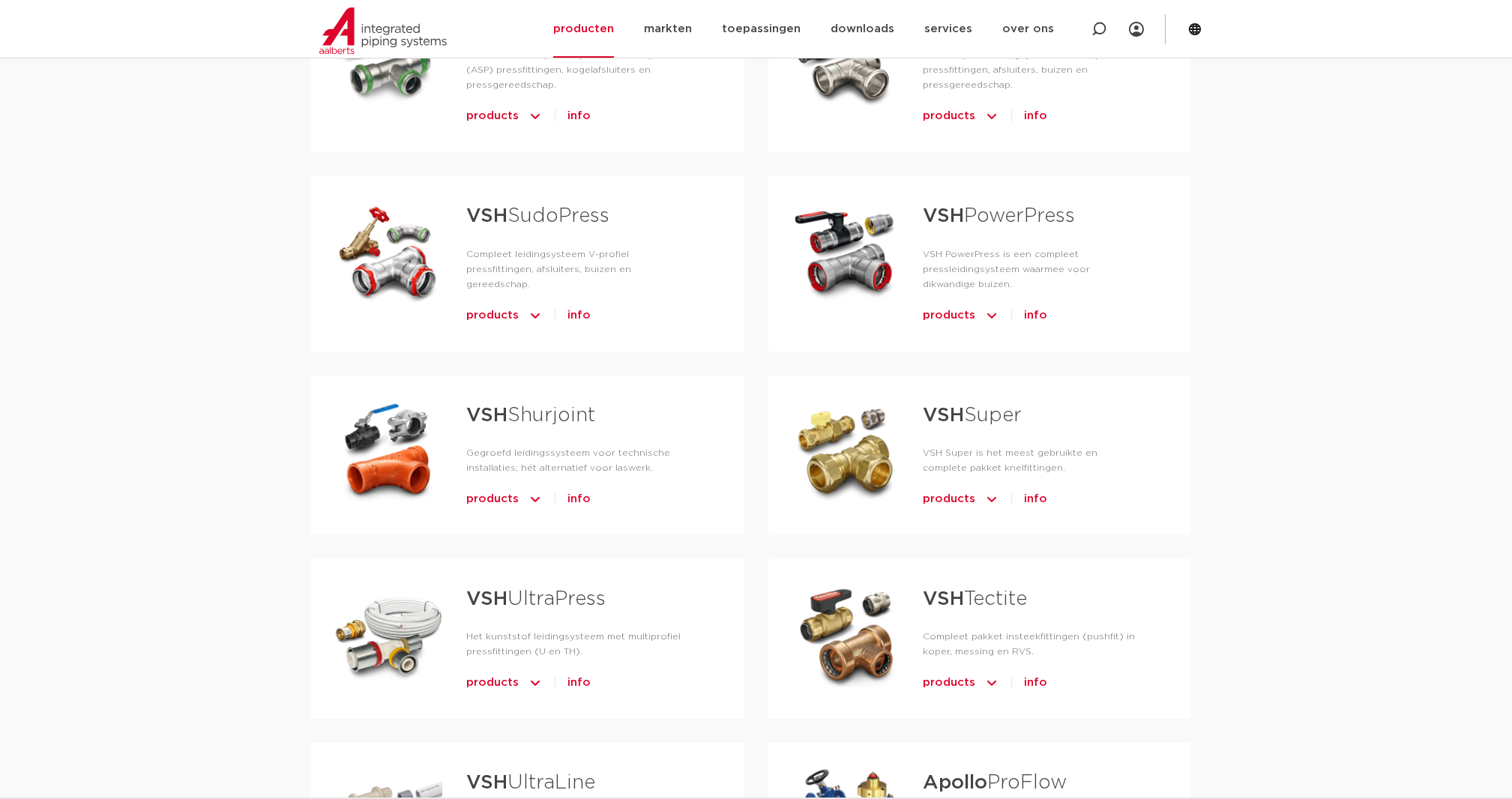 scroll, scrollTop: 499, scrollLeft: 0, axis: vertical 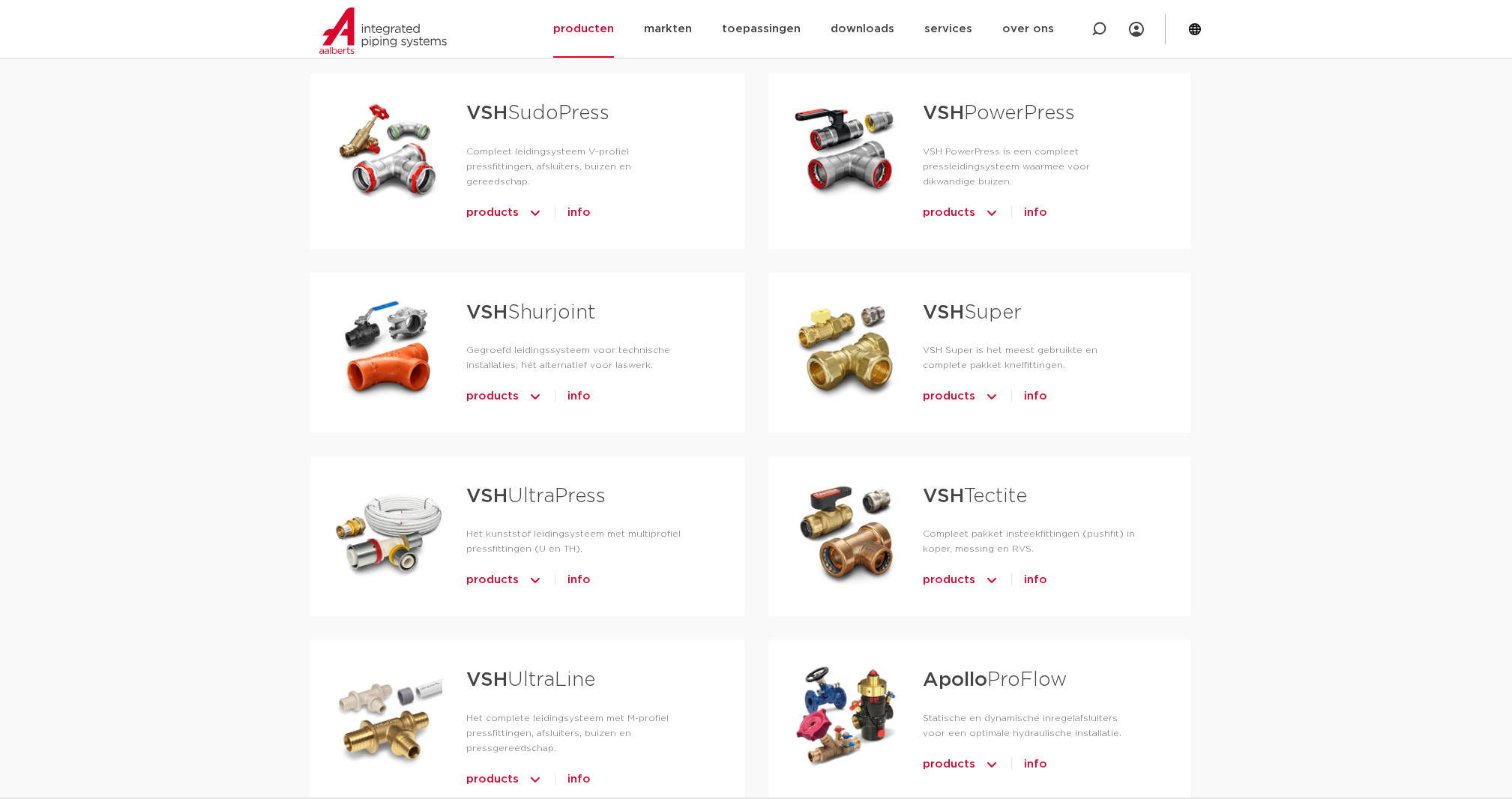 click on "VSH  Tectite" at bounding box center (975, 496) 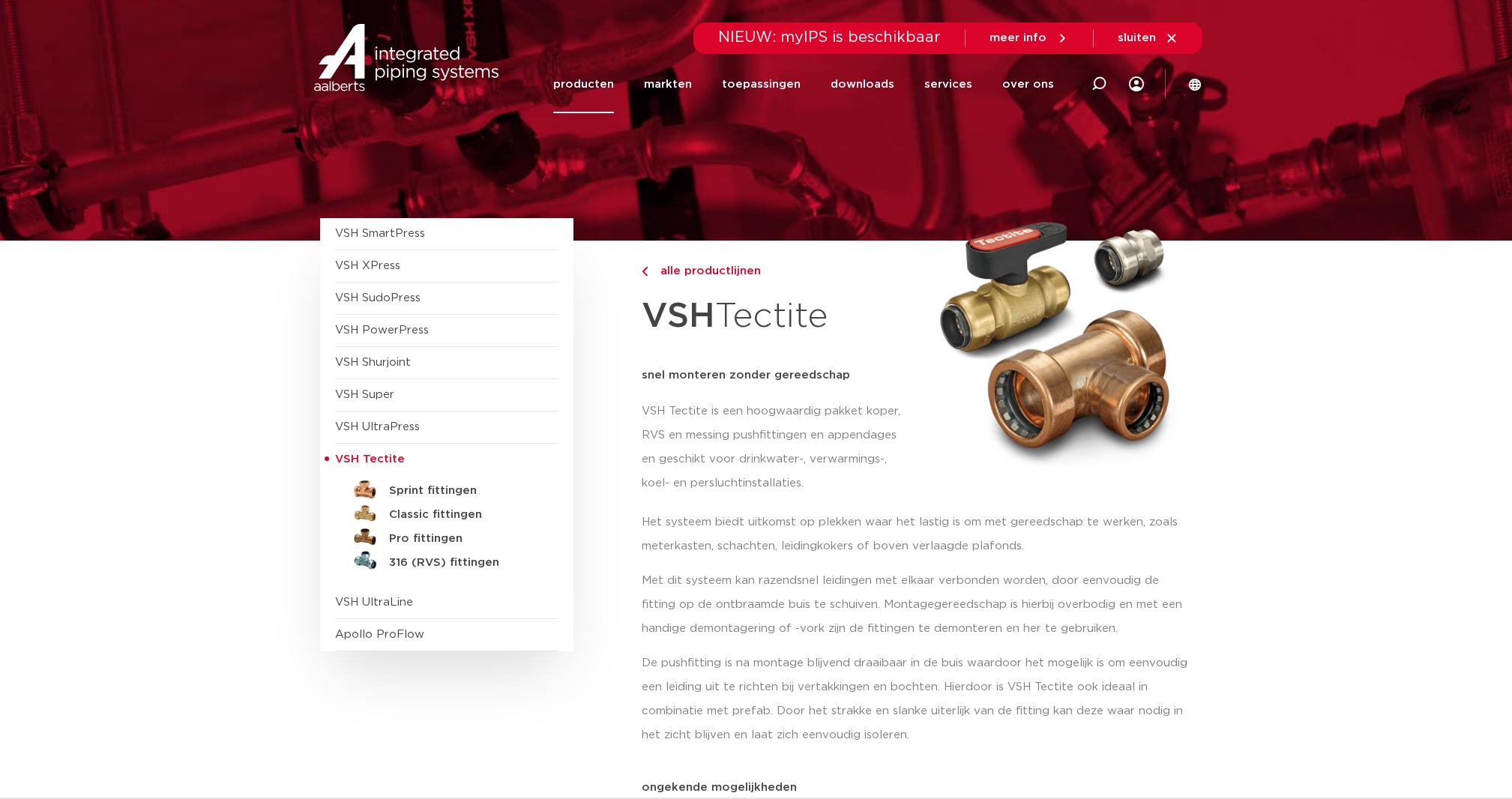scroll, scrollTop: 0, scrollLeft: 0, axis: both 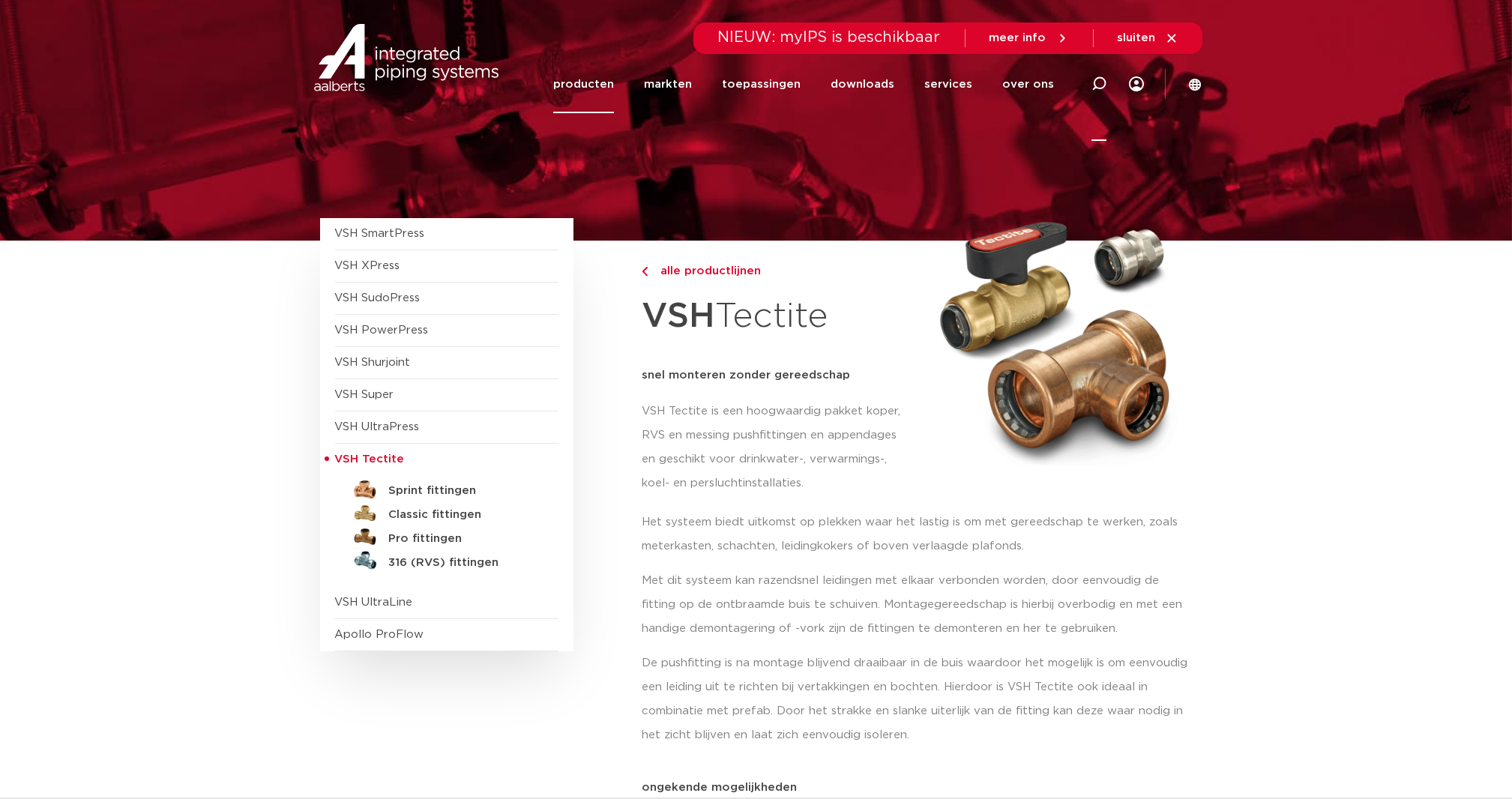click 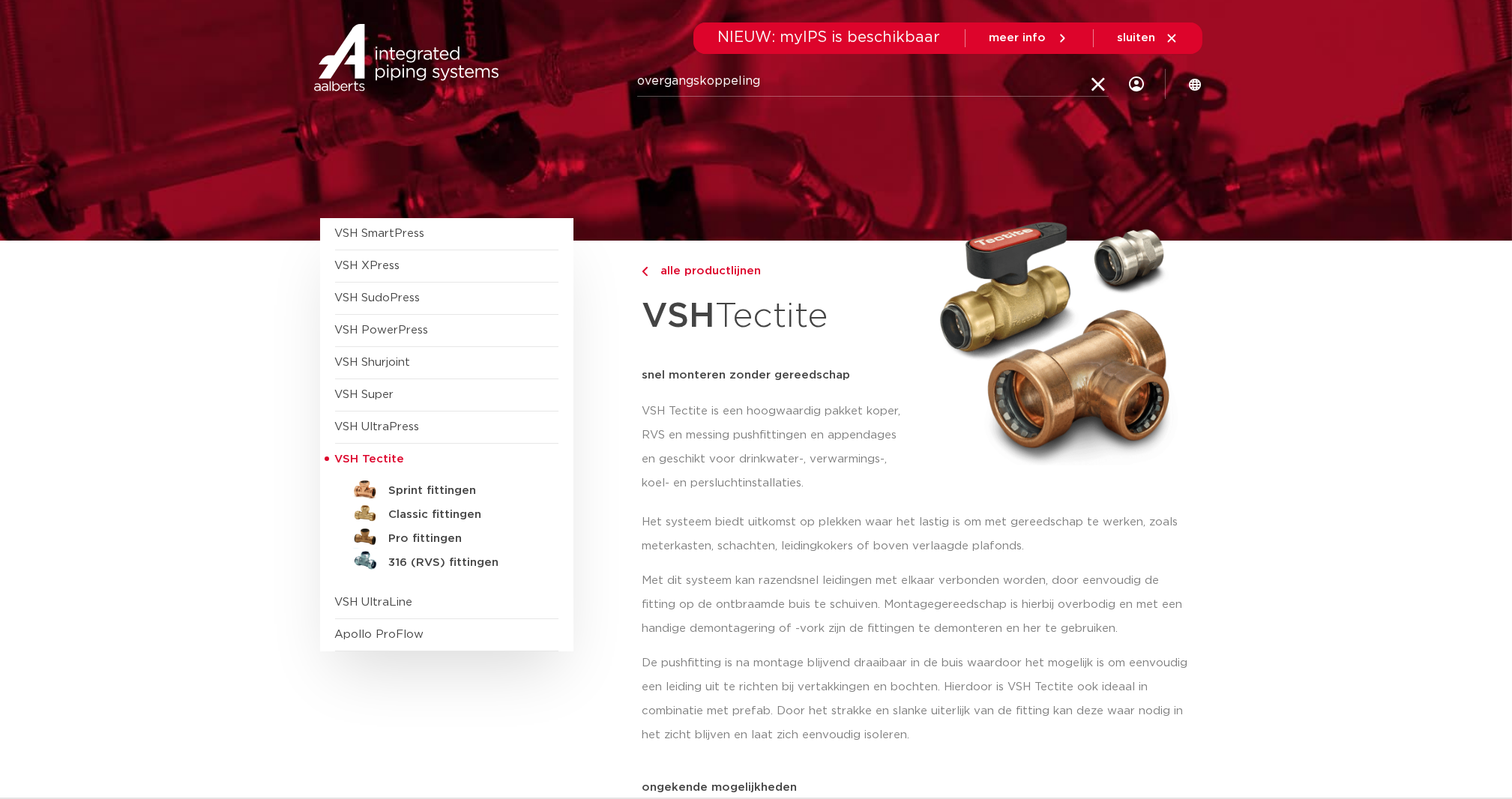 type on "overgangskoppeling" 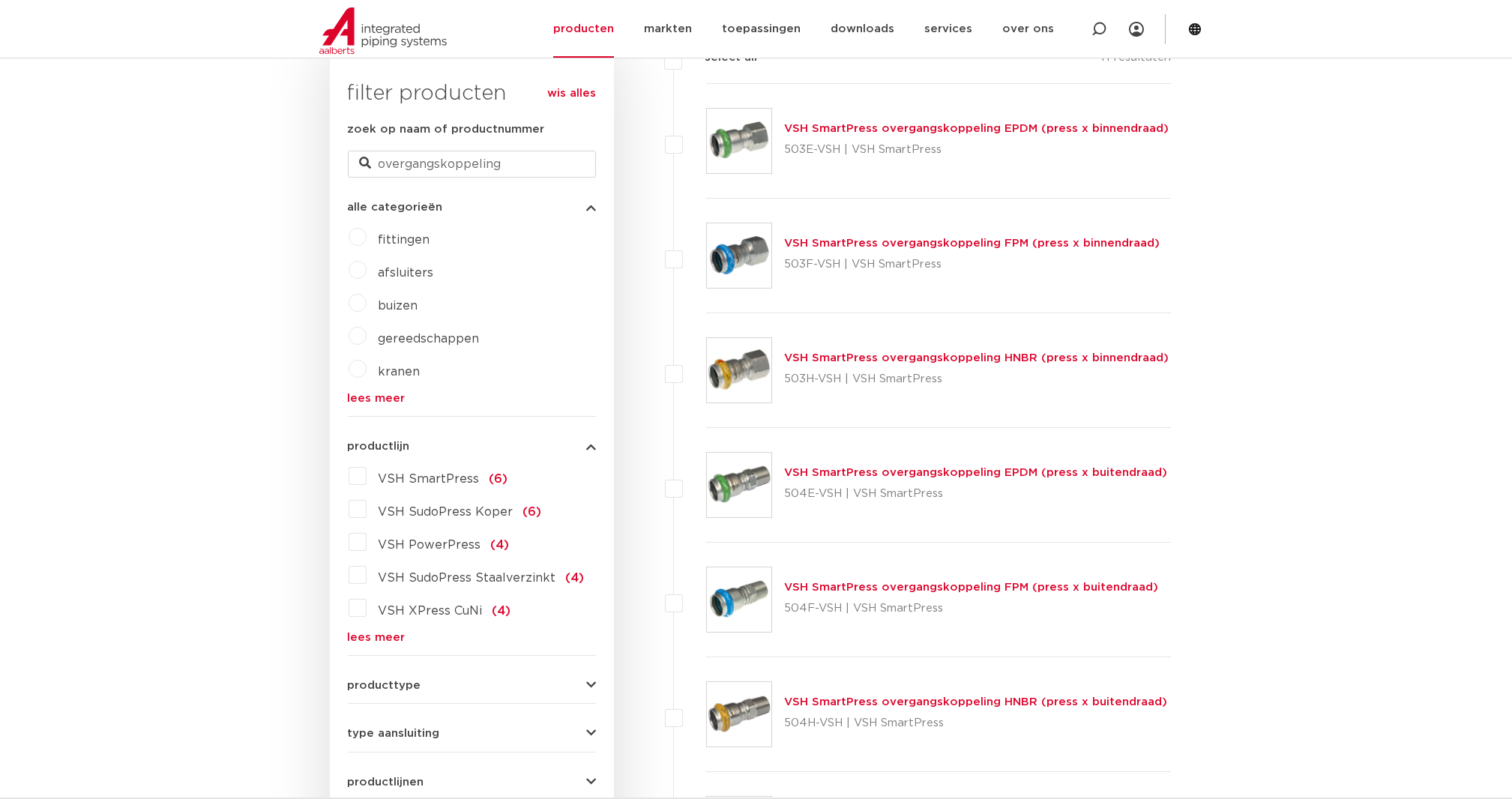 scroll, scrollTop: 0, scrollLeft: 0, axis: both 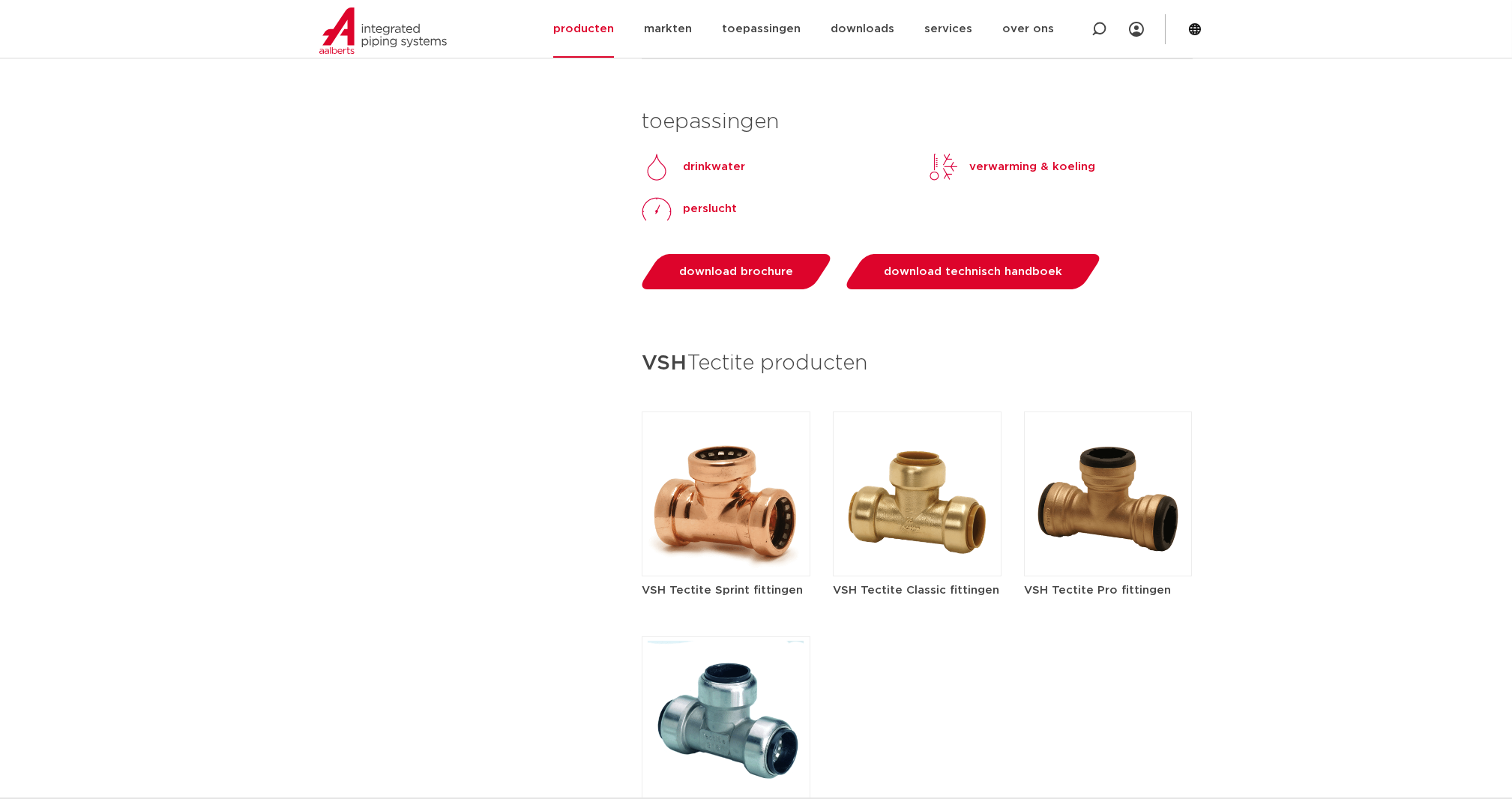 click at bounding box center (1108, 494) 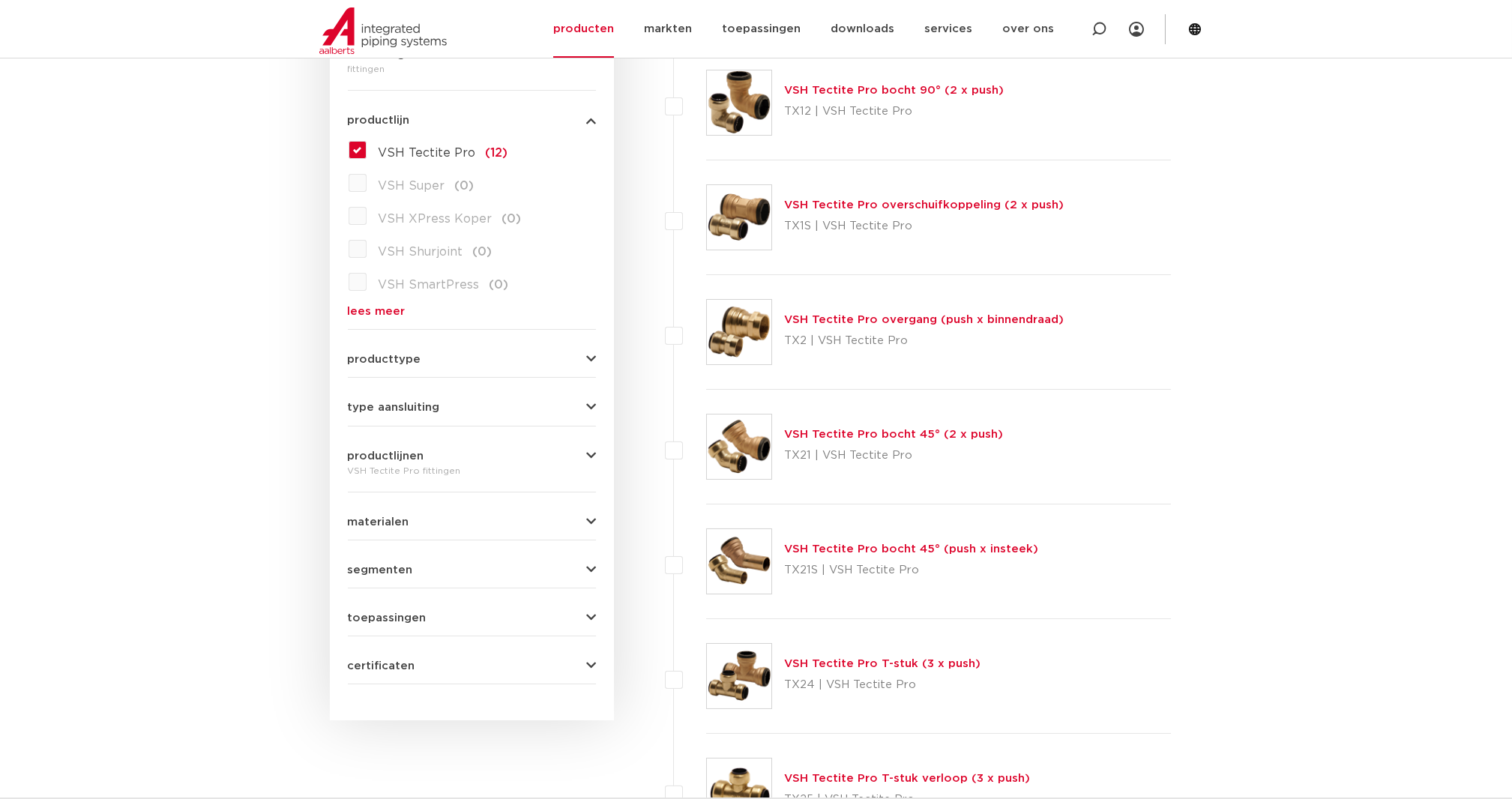 scroll, scrollTop: 0, scrollLeft: 0, axis: both 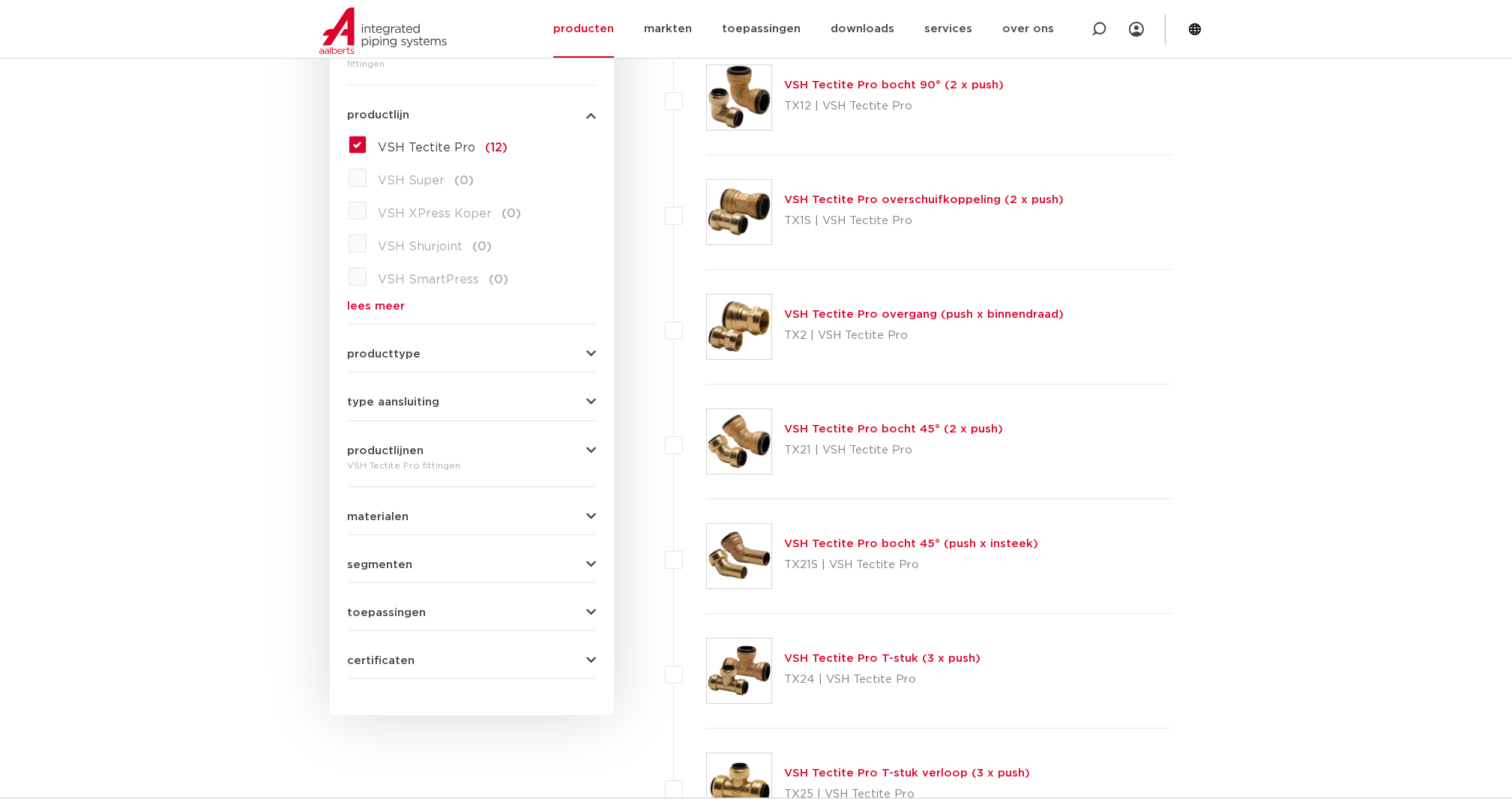 click on "VSH Tectite Pro overgang (push x binnendraad)
TX2
| VSH Tectite Pro" at bounding box center [939, 327] 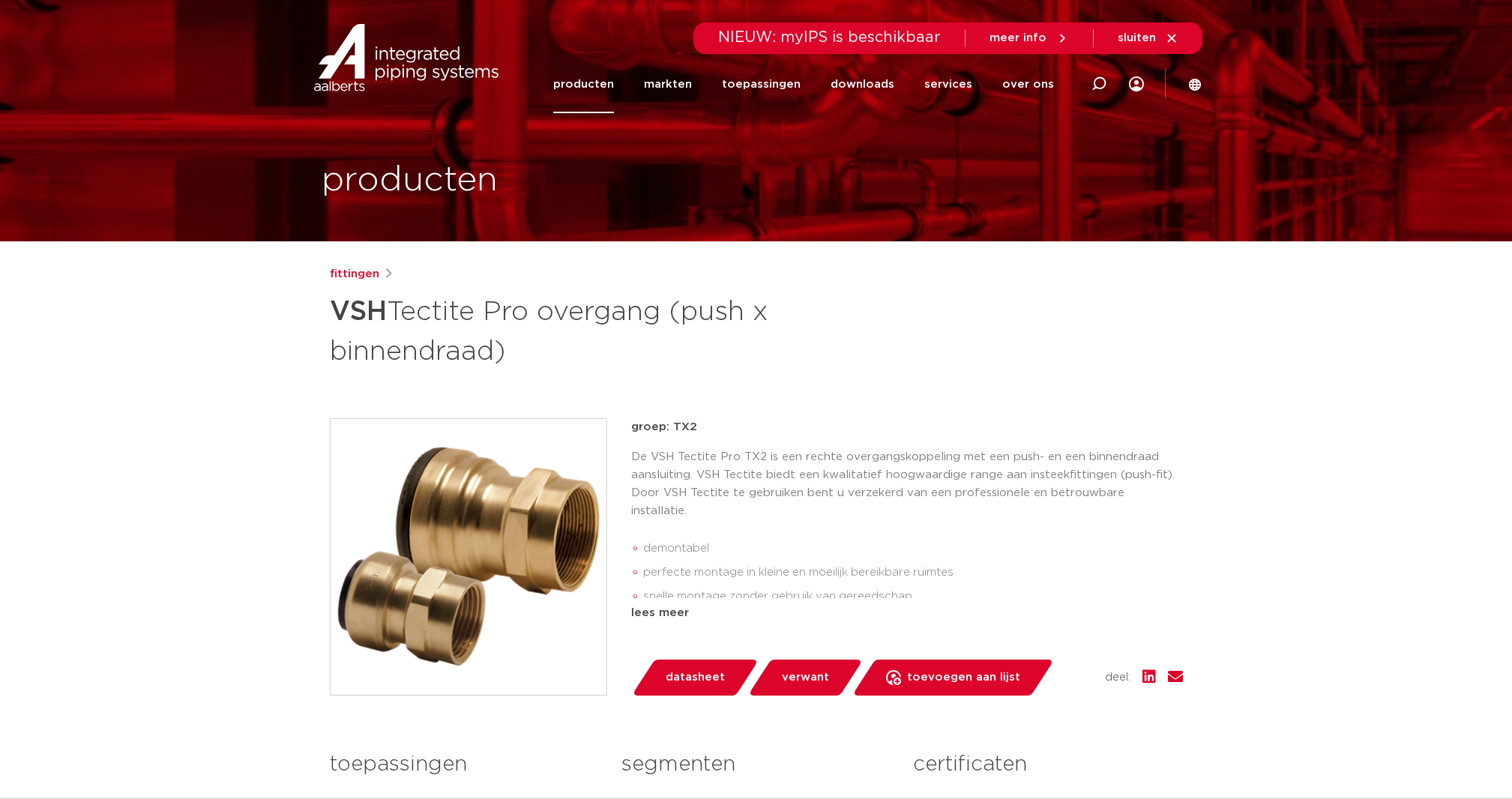 scroll, scrollTop: 0, scrollLeft: 0, axis: both 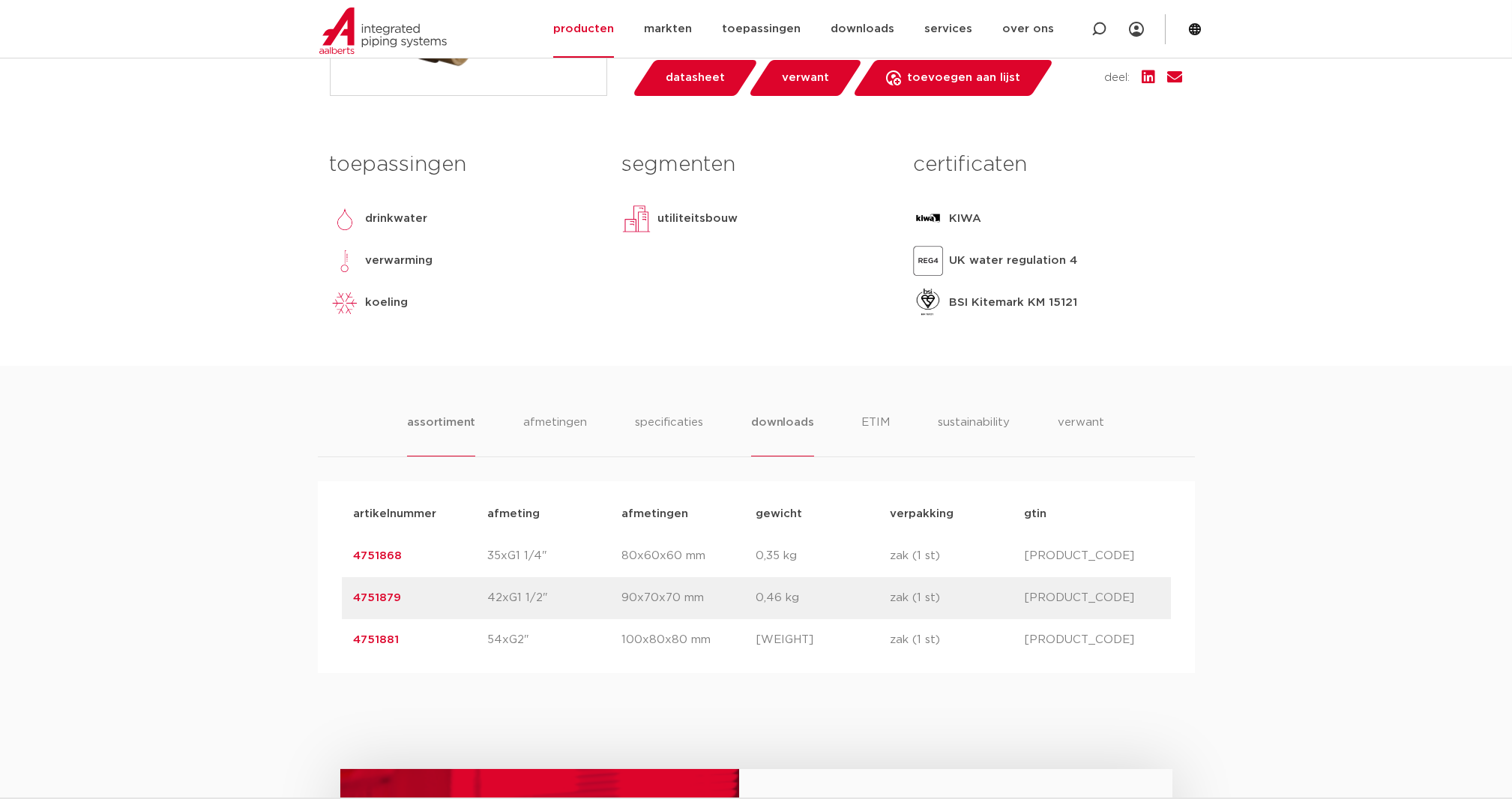 click on "downloads" at bounding box center (782, 435) 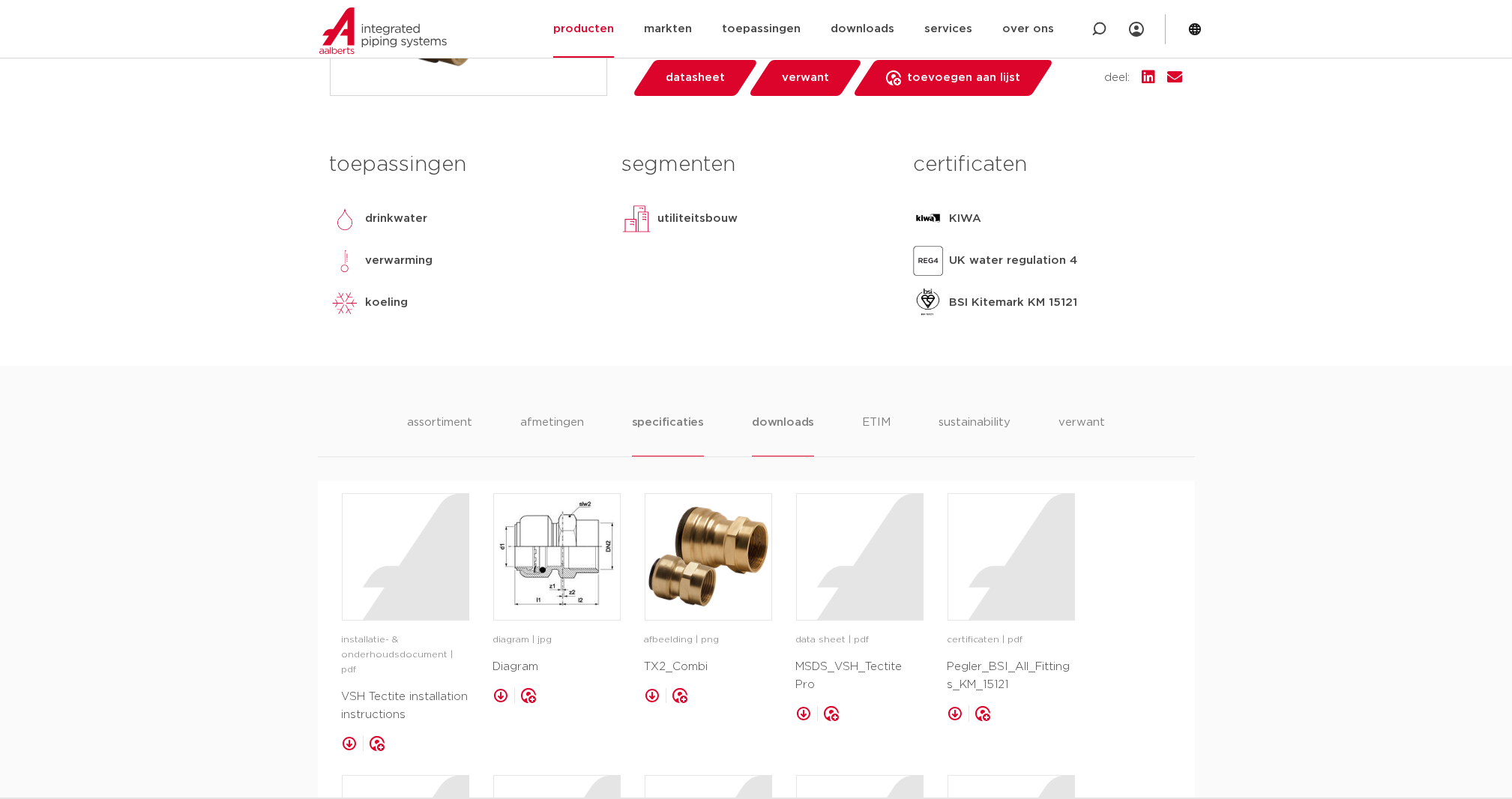 click on "specificaties" at bounding box center (668, 435) 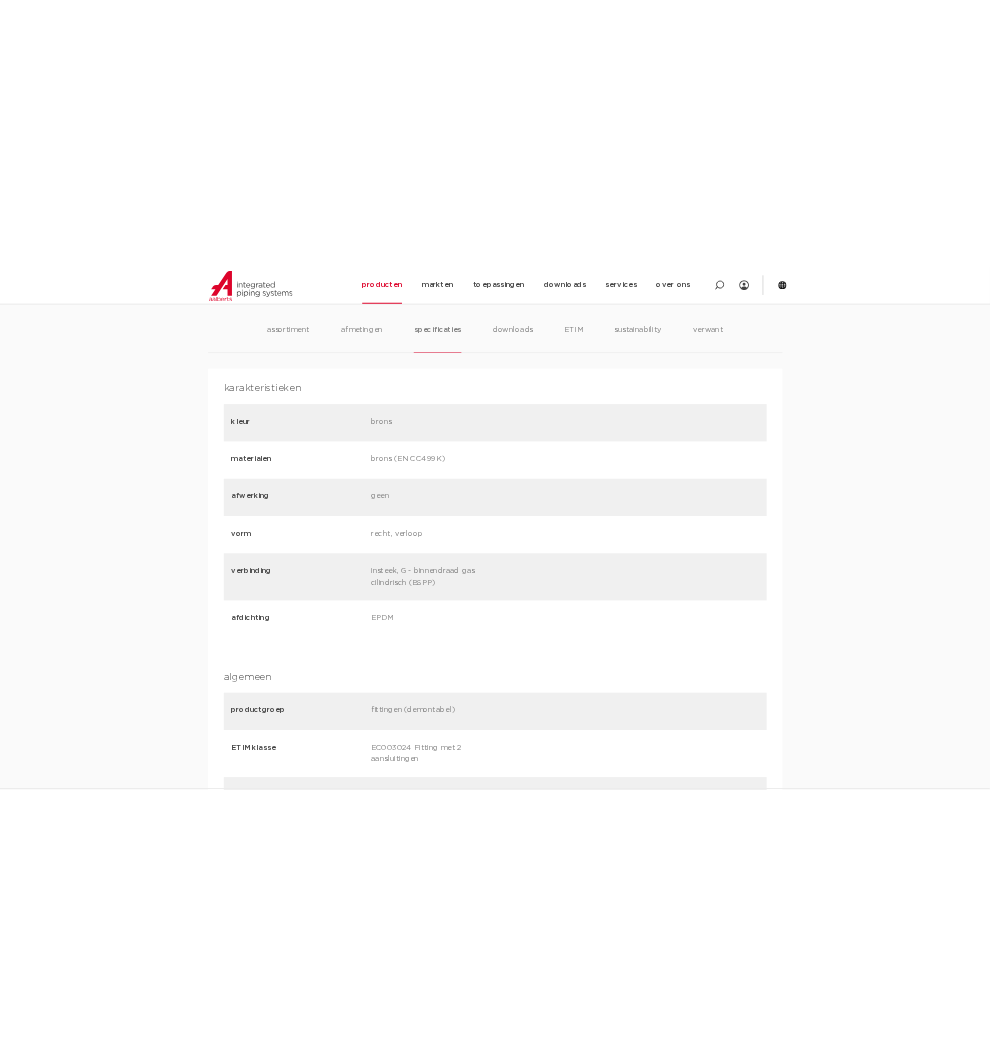 scroll, scrollTop: 1200, scrollLeft: 0, axis: vertical 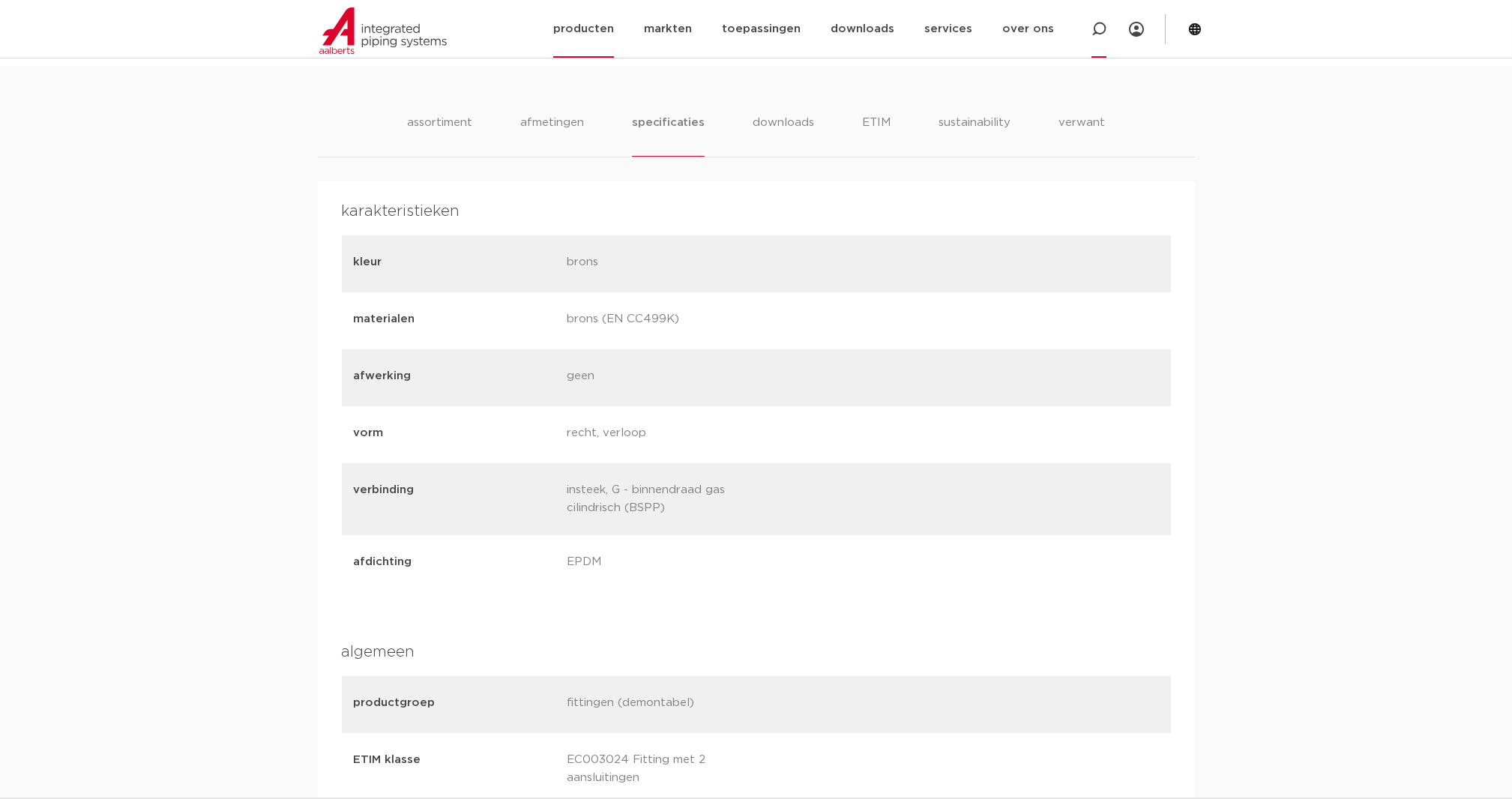 click 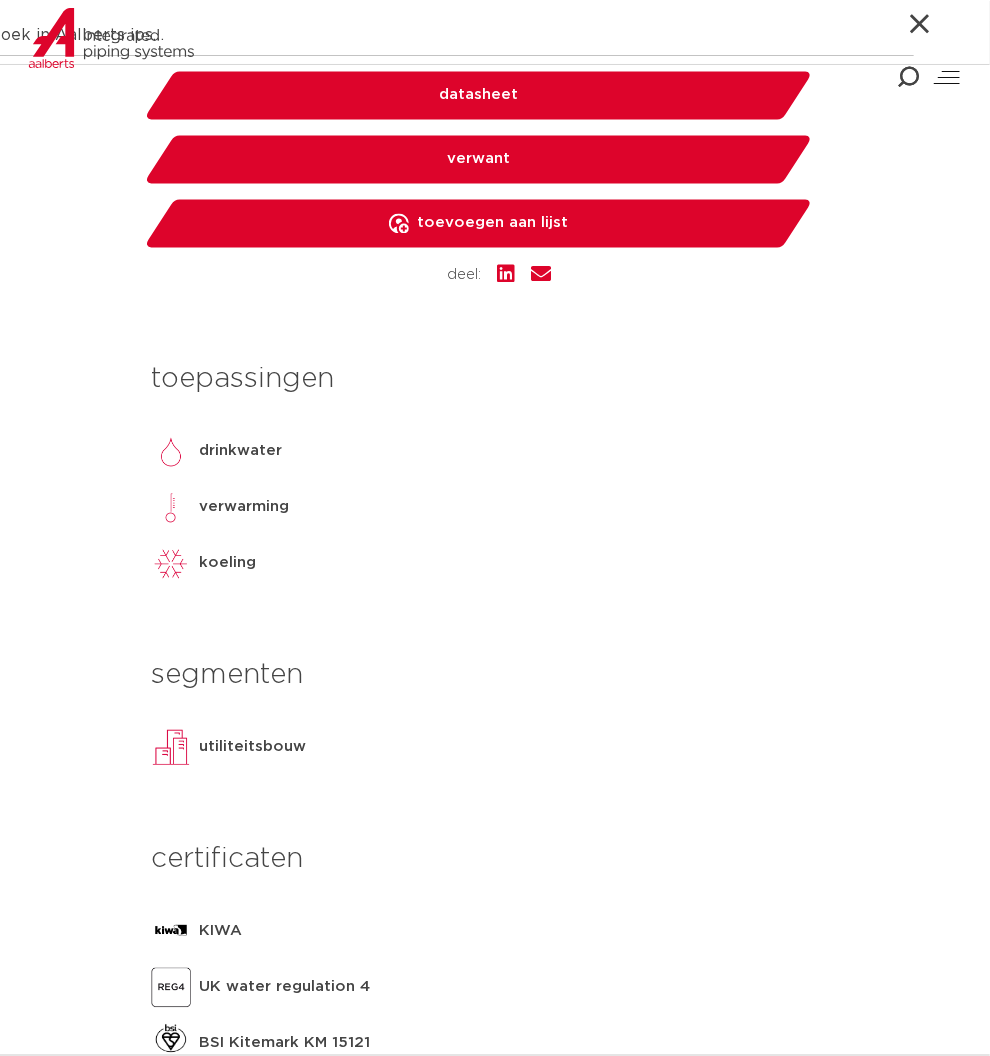 click on "Combined Shape" 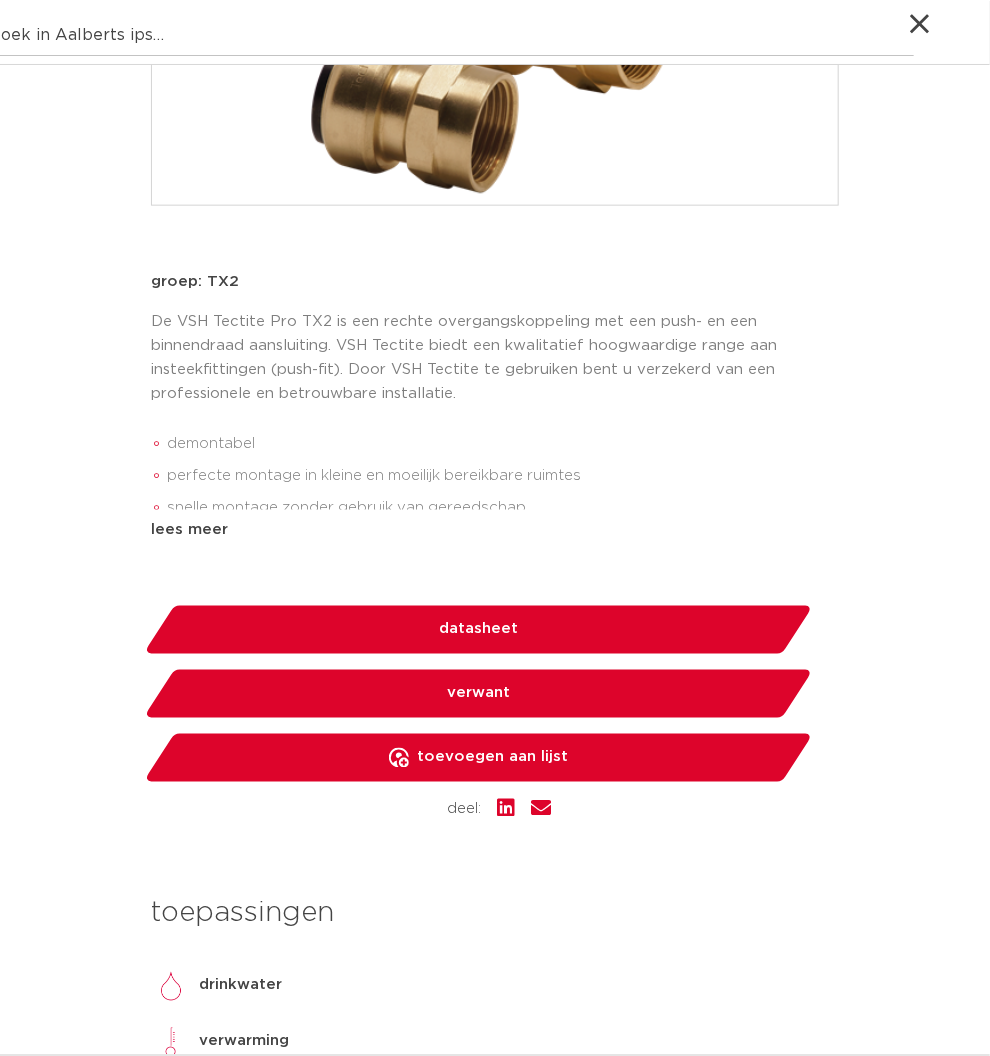 scroll, scrollTop: 0, scrollLeft: 0, axis: both 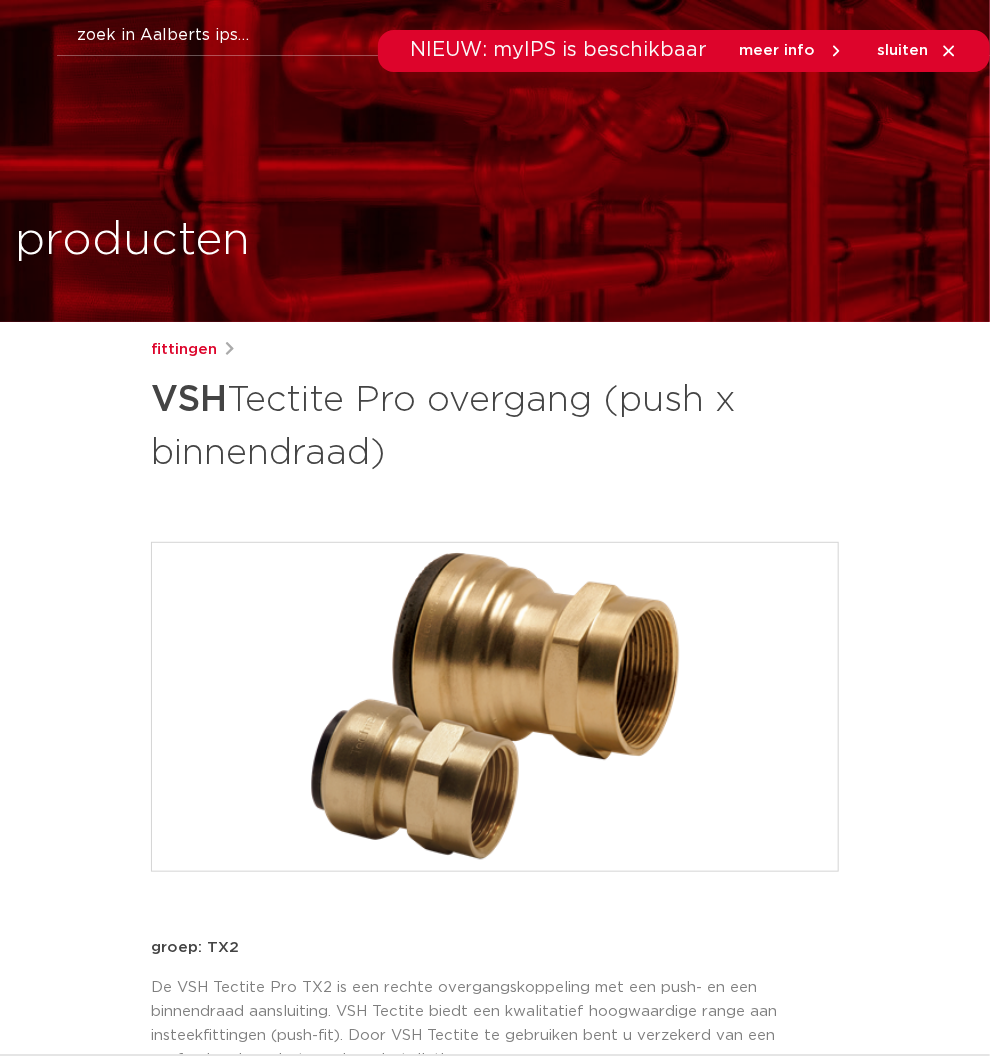 click on "sluiten" at bounding box center [902, 50] 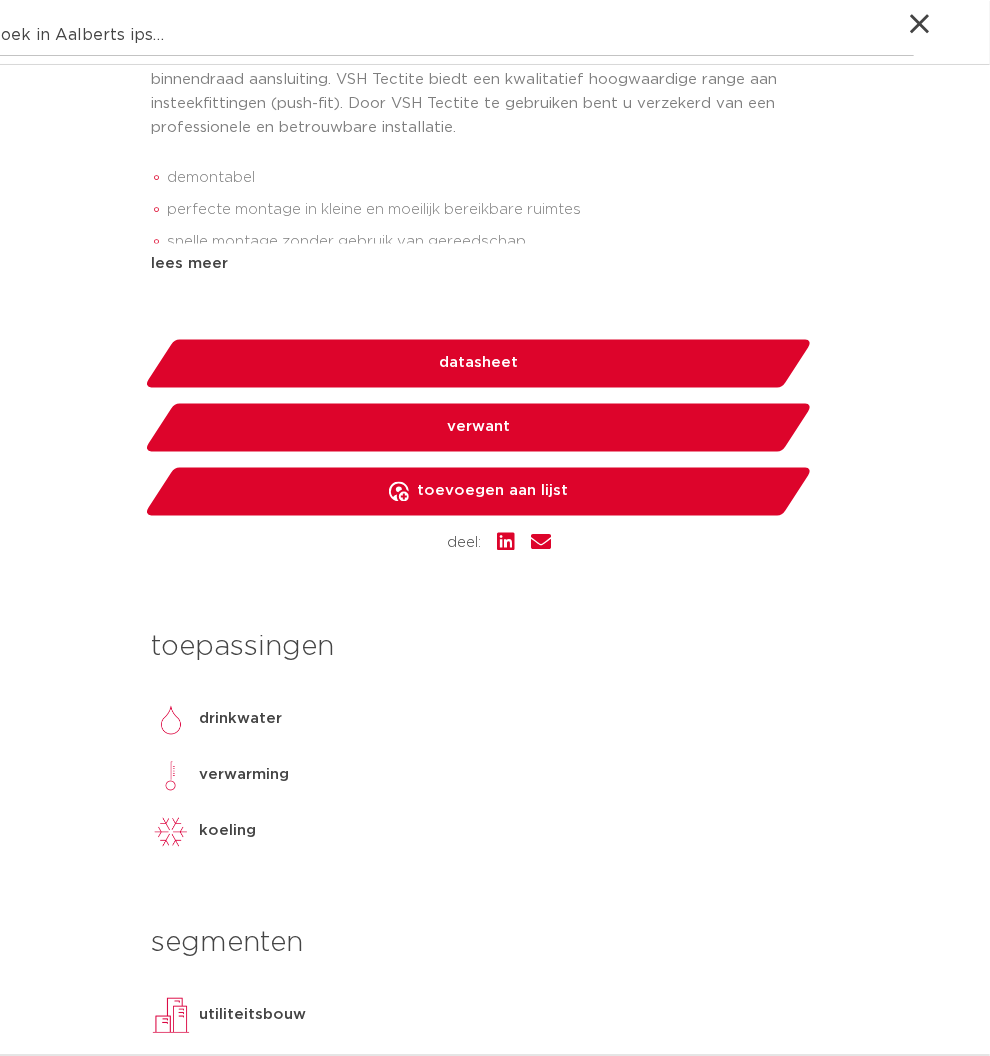 scroll, scrollTop: 933, scrollLeft: 0, axis: vertical 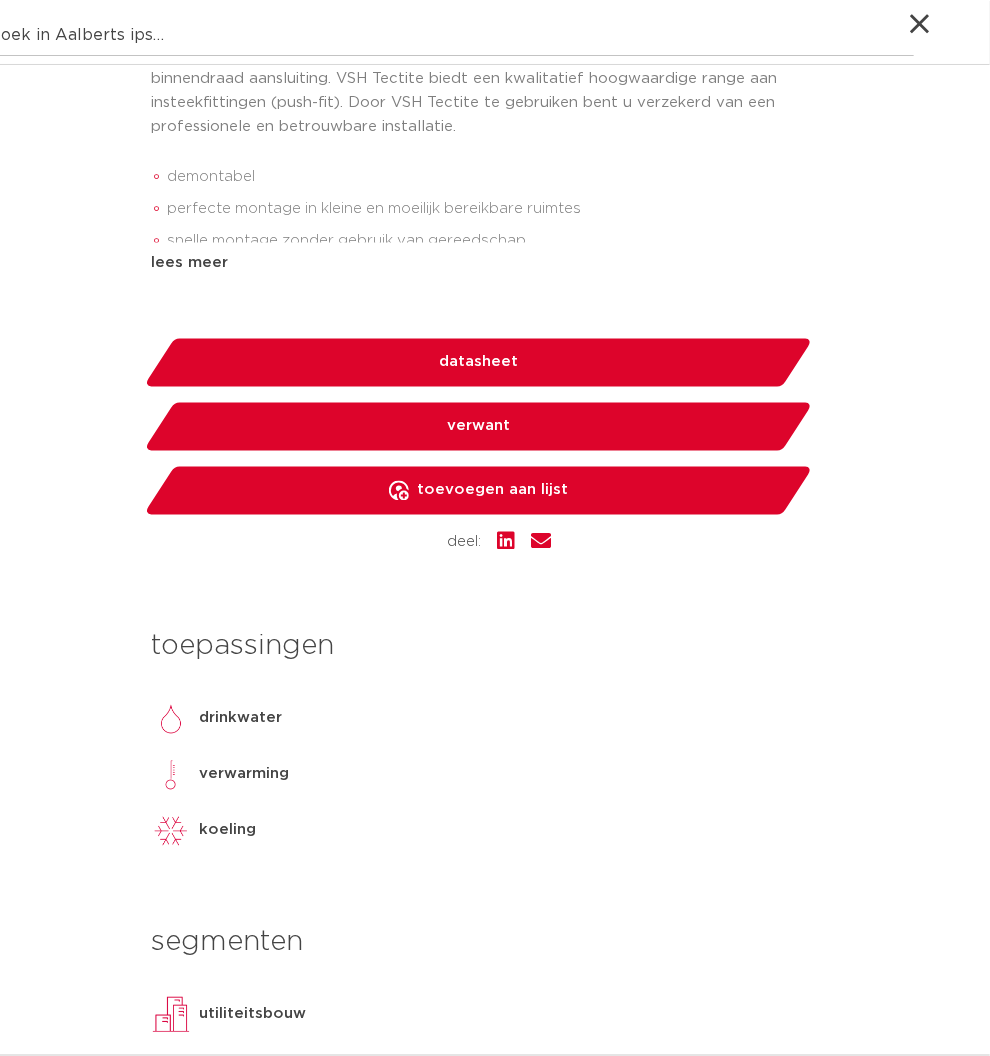 click at bounding box center (445, 32) 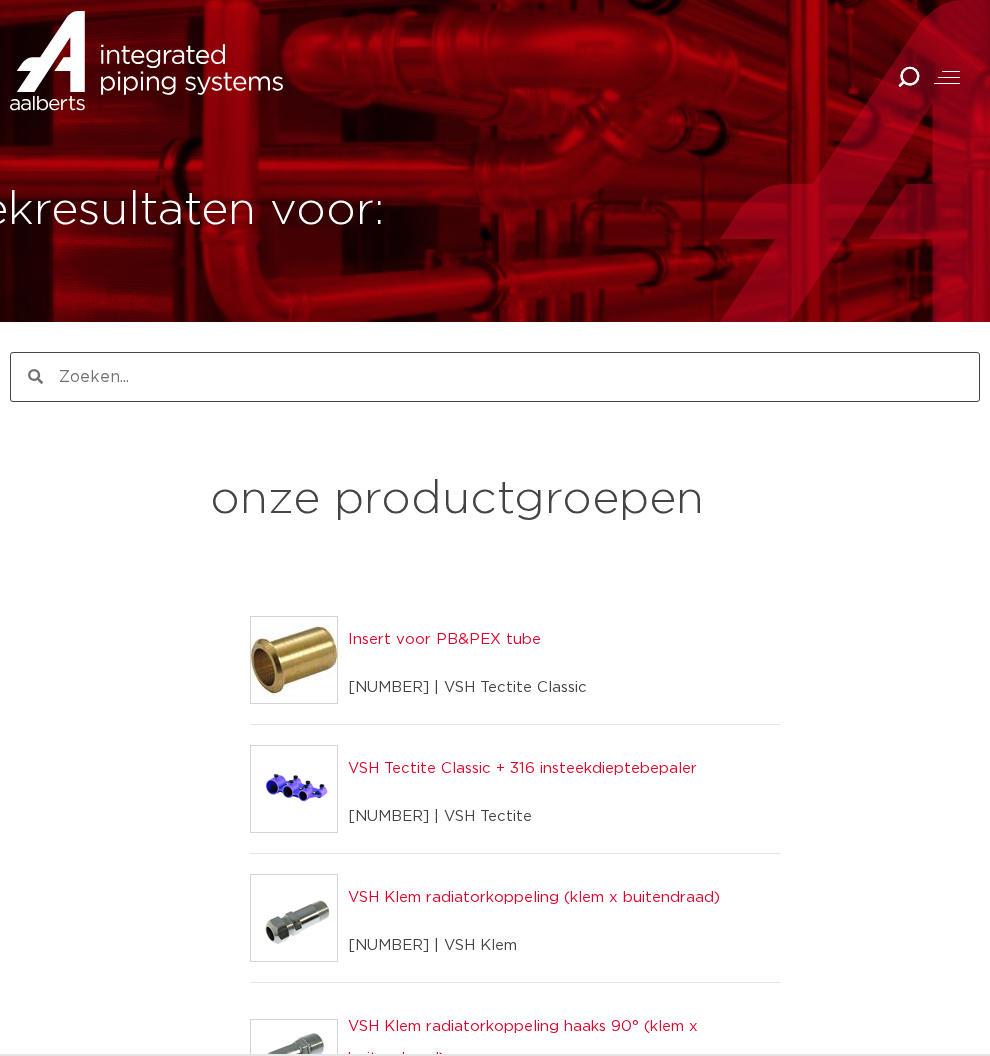 scroll, scrollTop: 0, scrollLeft: 0, axis: both 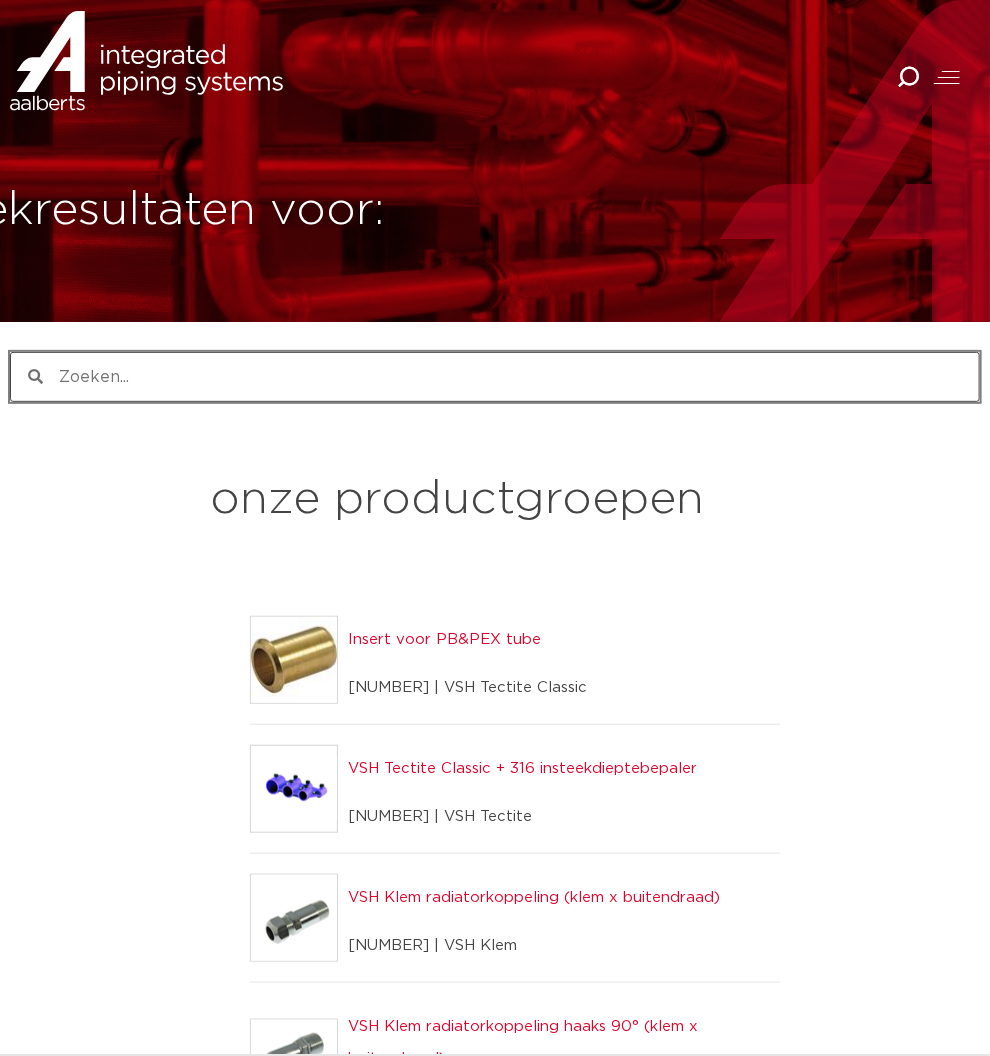 click on "Zoeken" at bounding box center [511, 377] 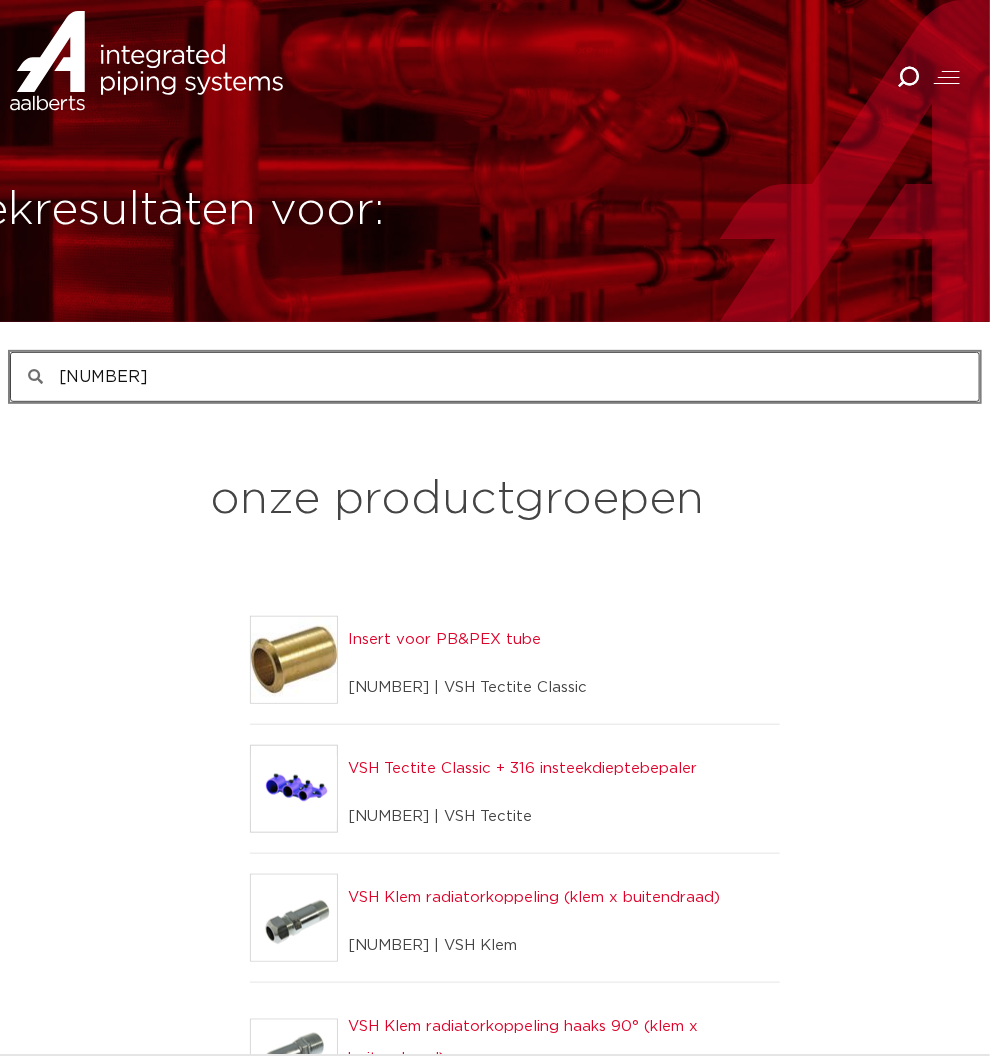 type on "73072910" 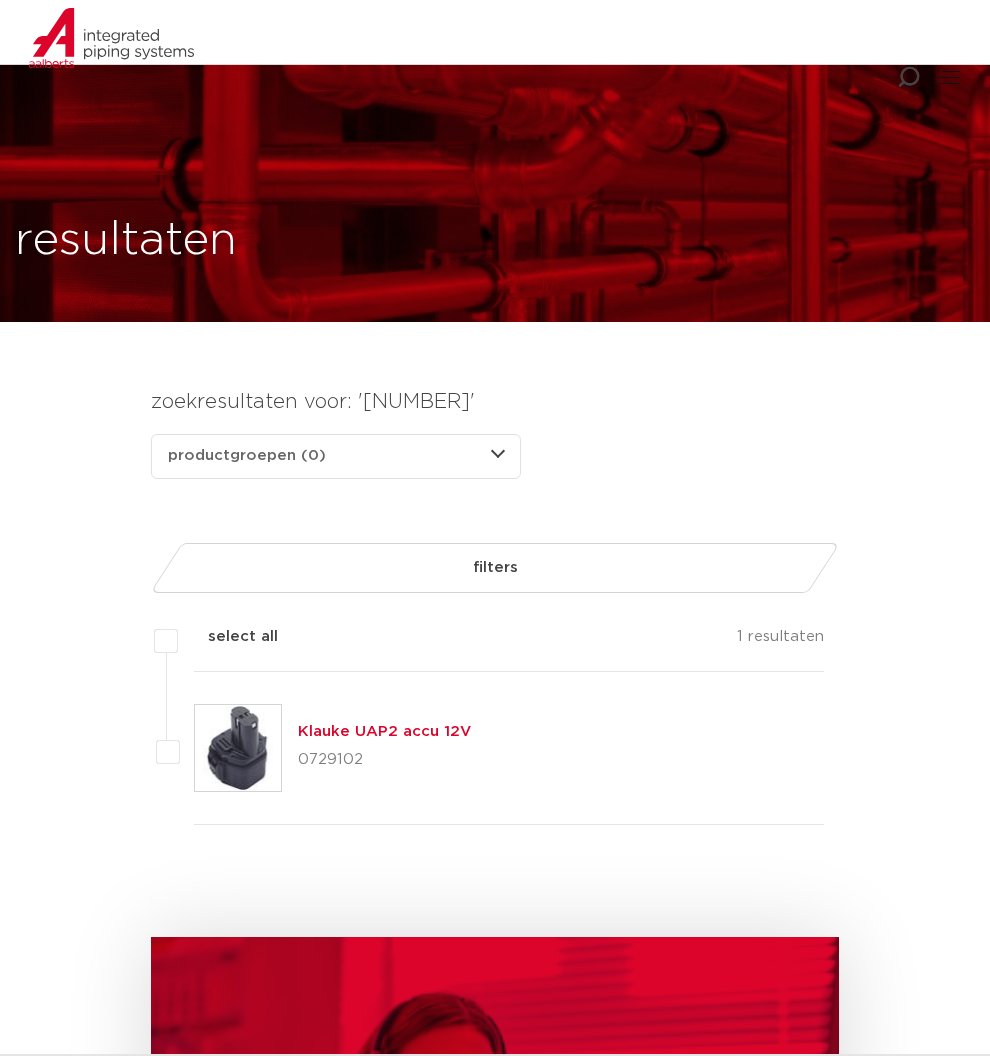 scroll, scrollTop: 529, scrollLeft: 0, axis: vertical 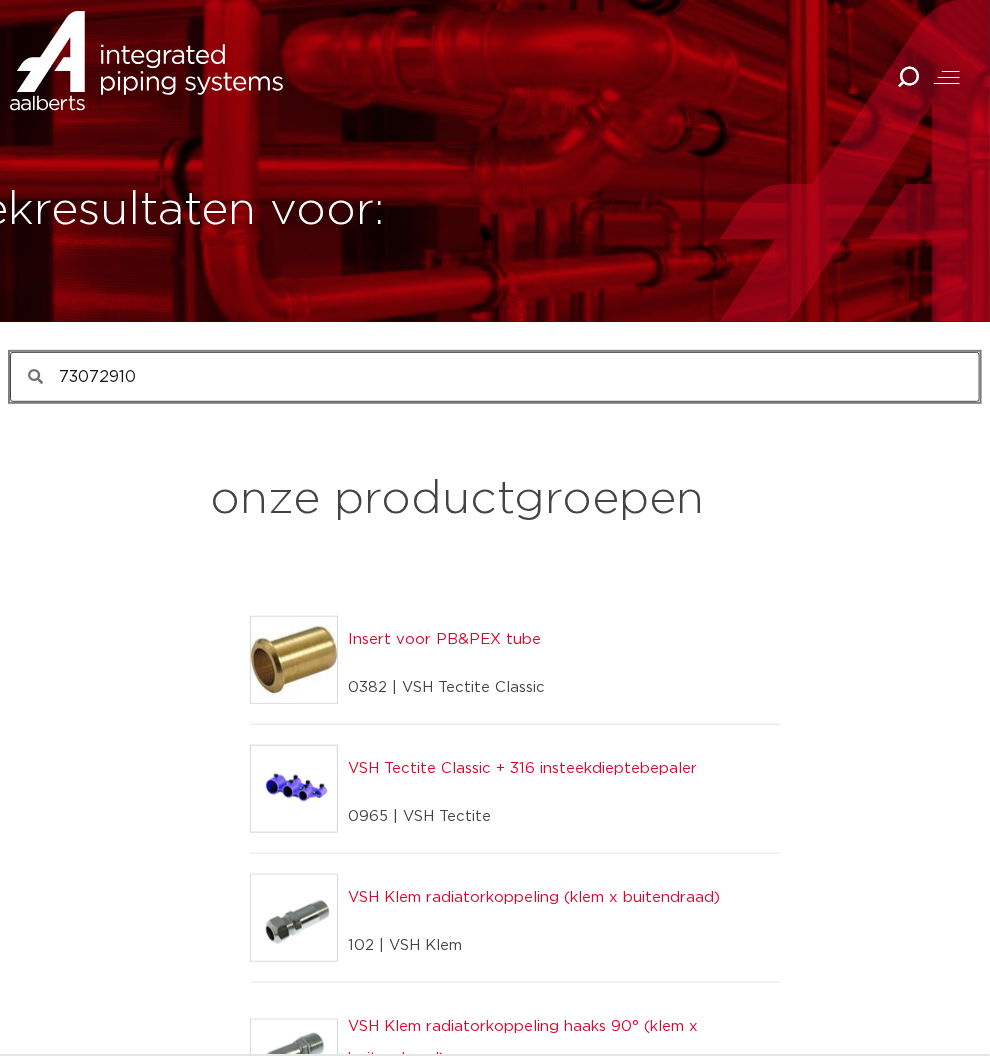 drag, startPoint x: 126, startPoint y: 366, endPoint x: 158, endPoint y: 382, distance: 35.77709 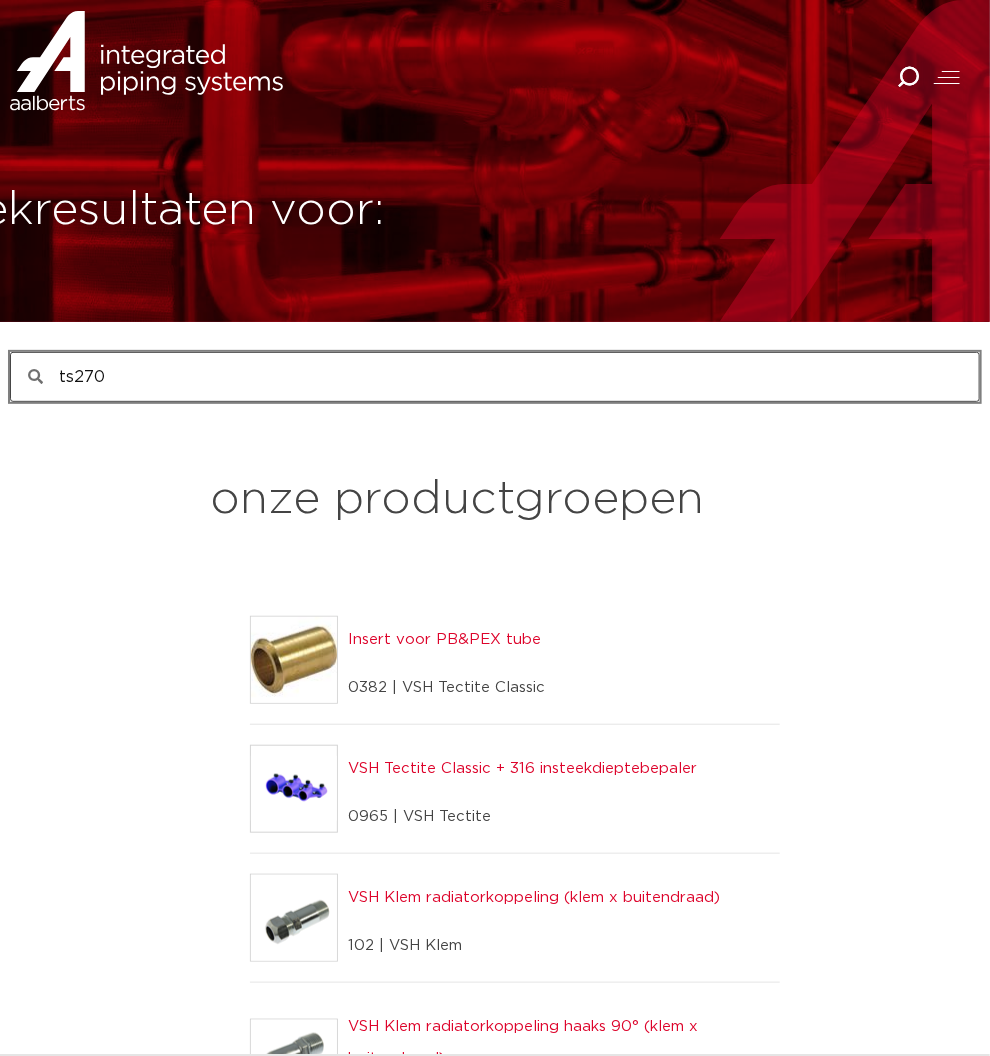 type on "ts270" 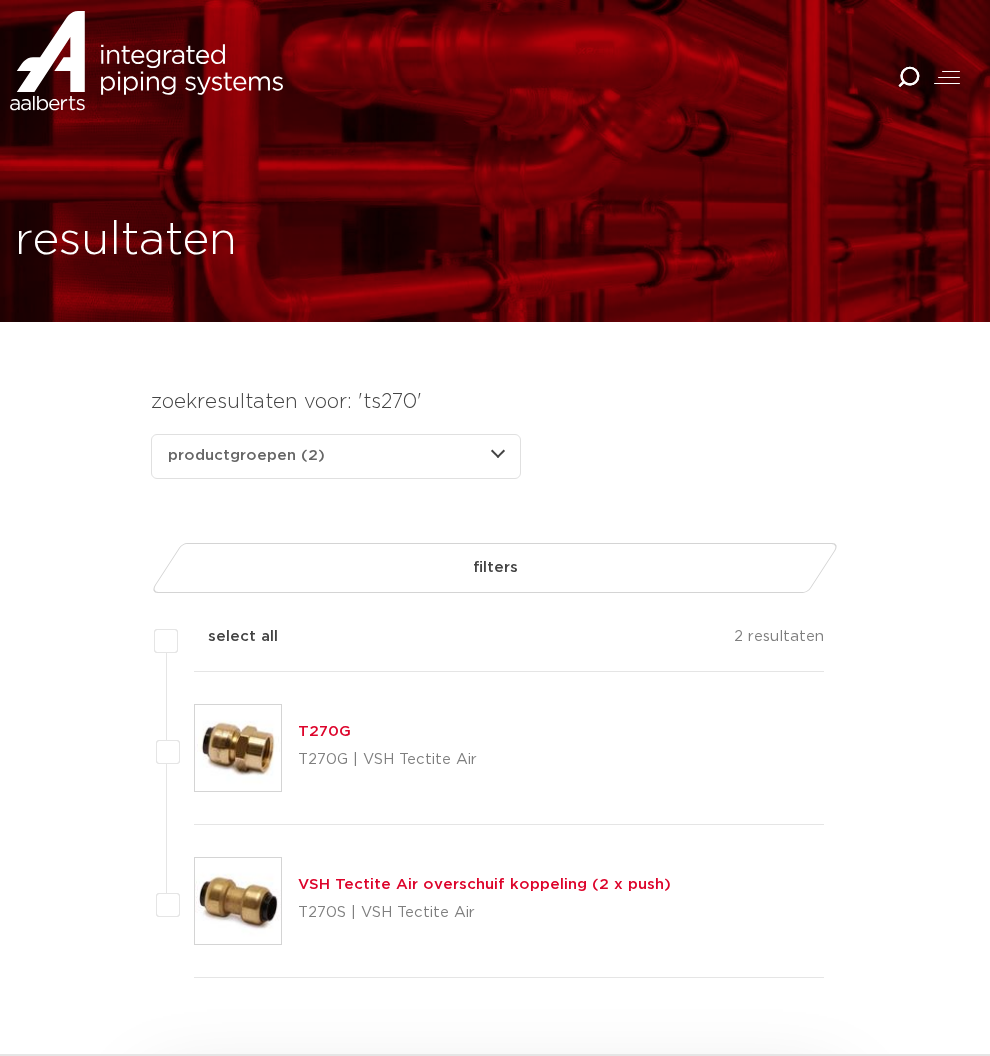 scroll, scrollTop: 0, scrollLeft: 0, axis: both 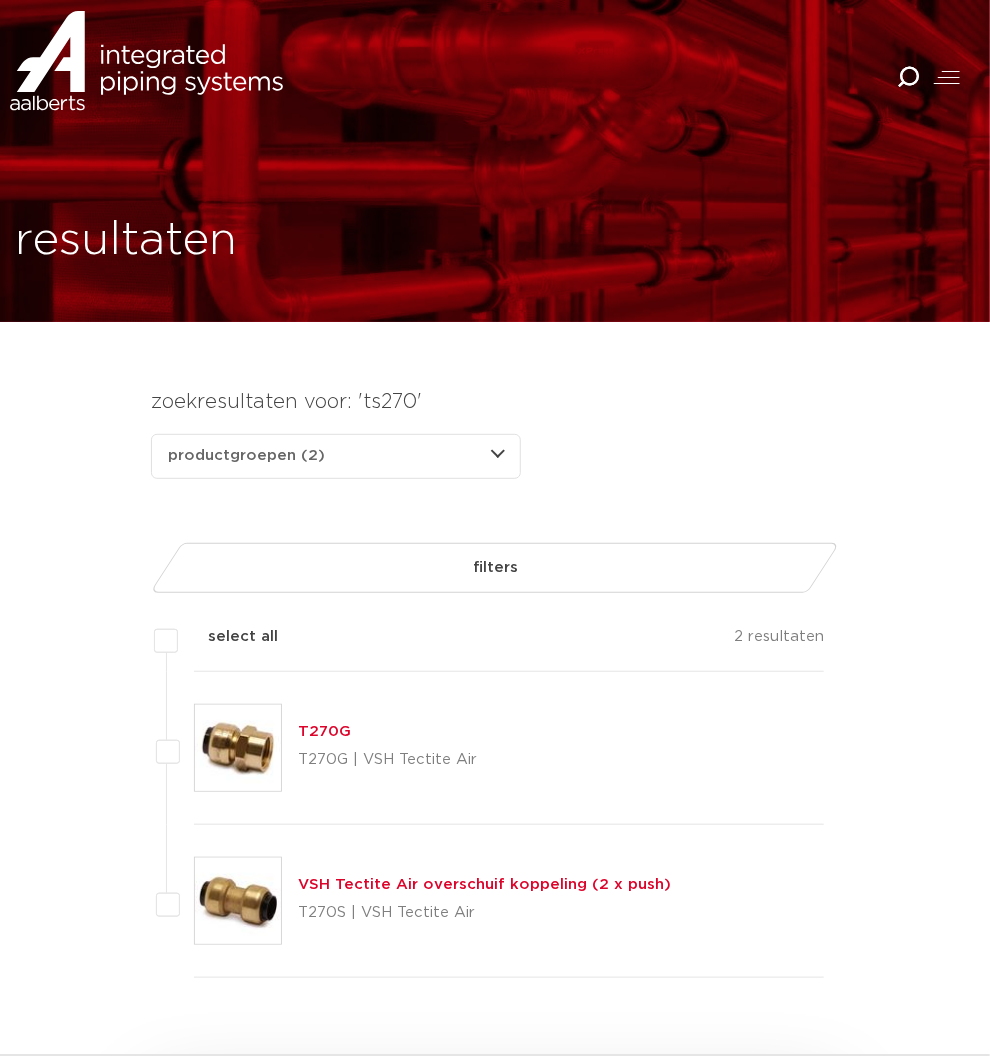 click on "T270G" at bounding box center [324, 731] 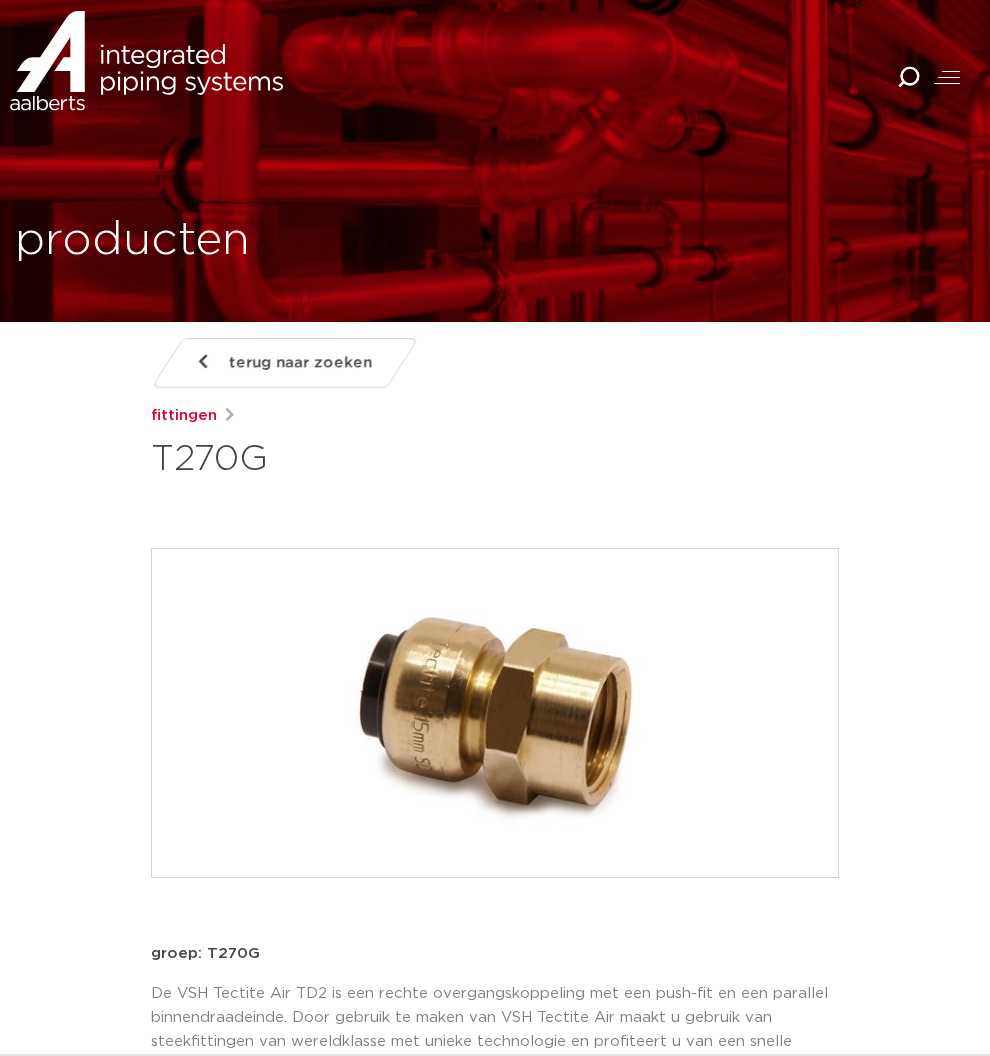 scroll, scrollTop: 0, scrollLeft: 0, axis: both 